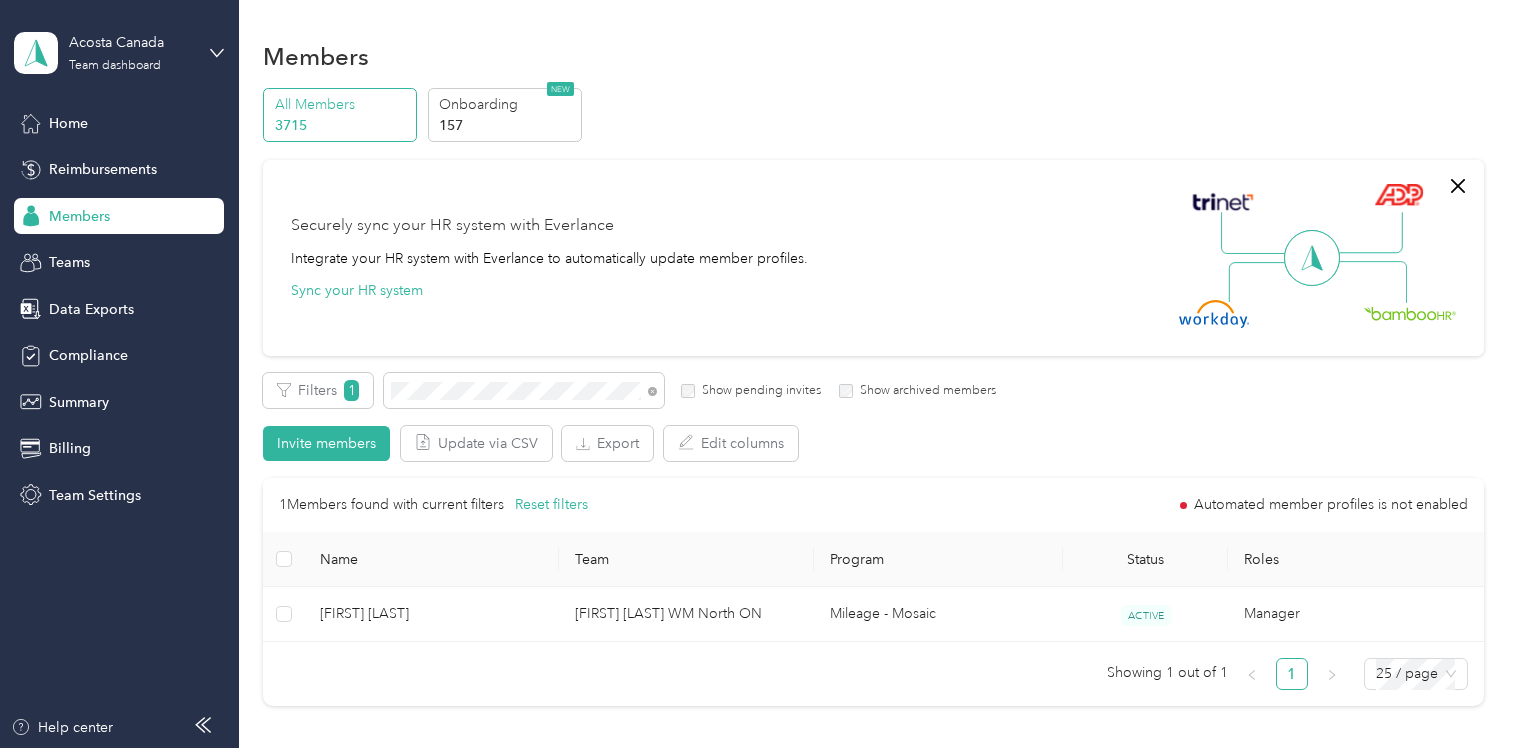 scroll, scrollTop: 0, scrollLeft: 0, axis: both 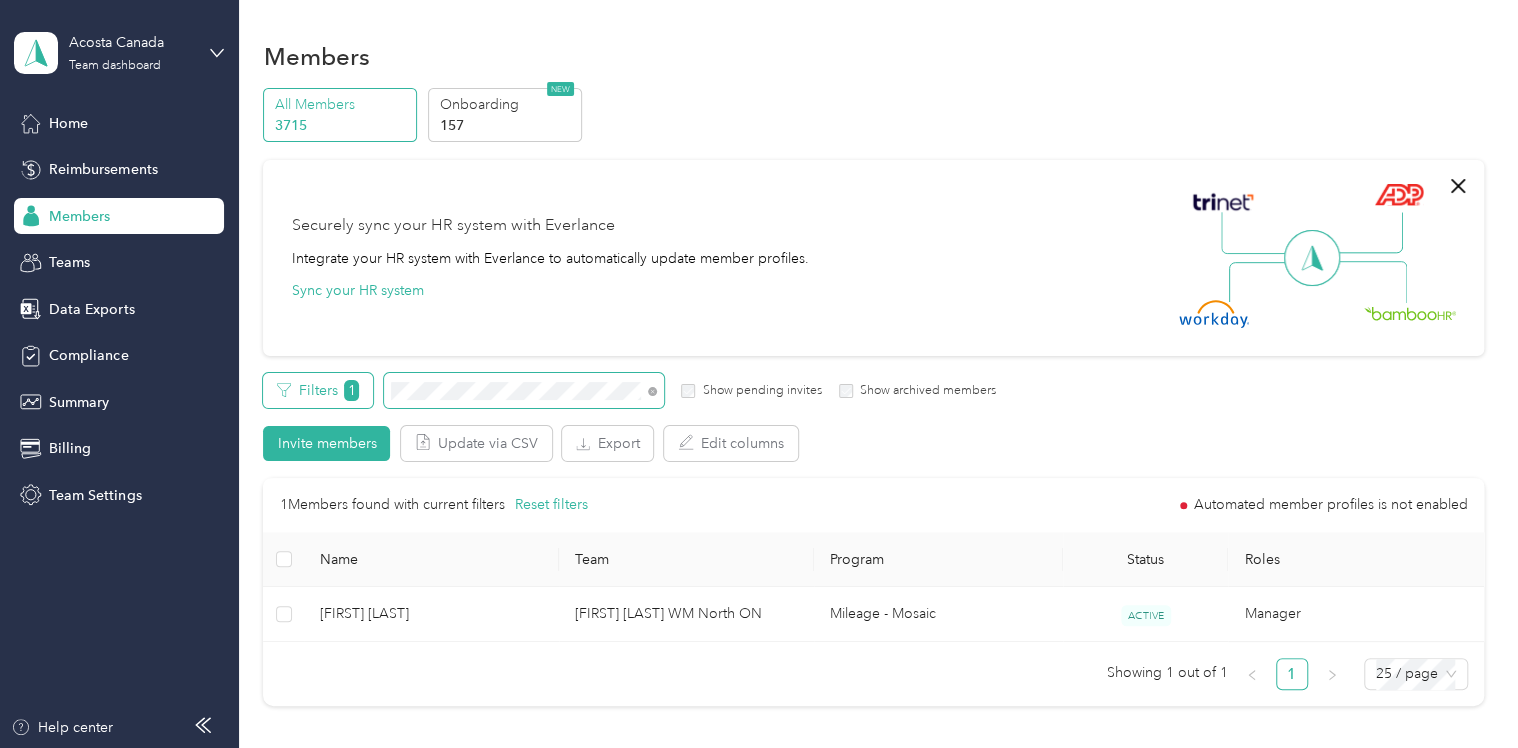 click on "Filters 1 Show pending invites Show archived members" at bounding box center [629, 390] 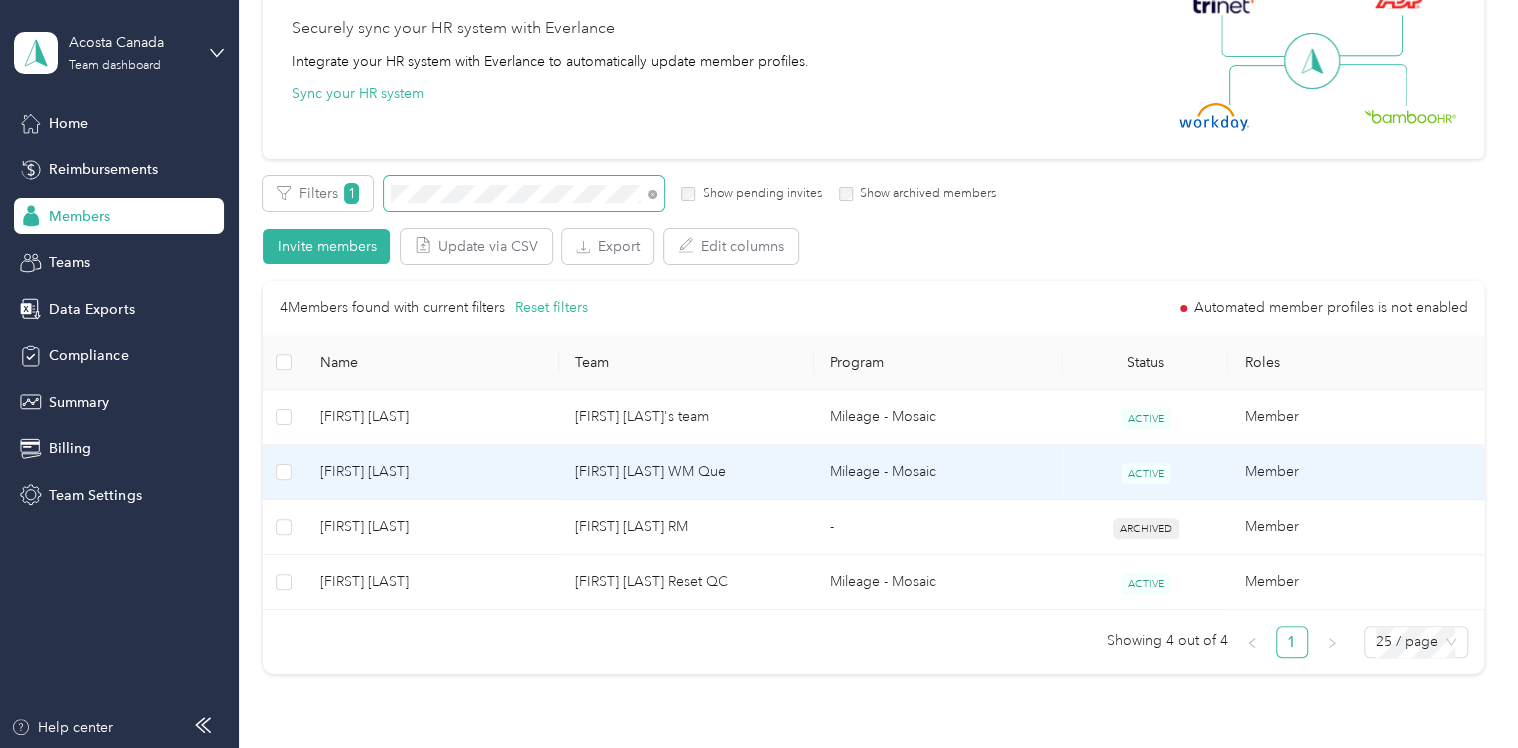 scroll, scrollTop: 200, scrollLeft: 0, axis: vertical 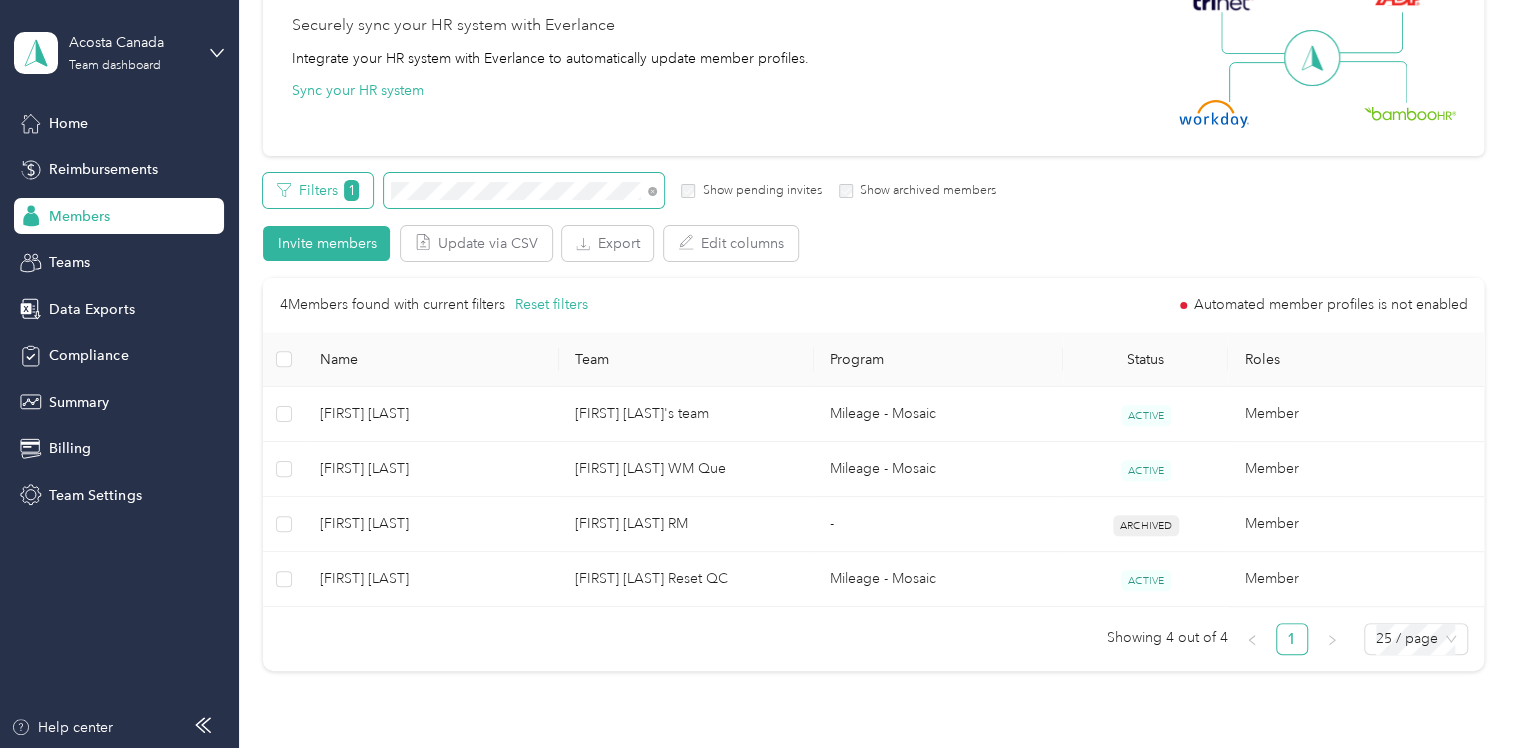 click on "Filters 1 Show pending invites Show archived members" at bounding box center (629, 190) 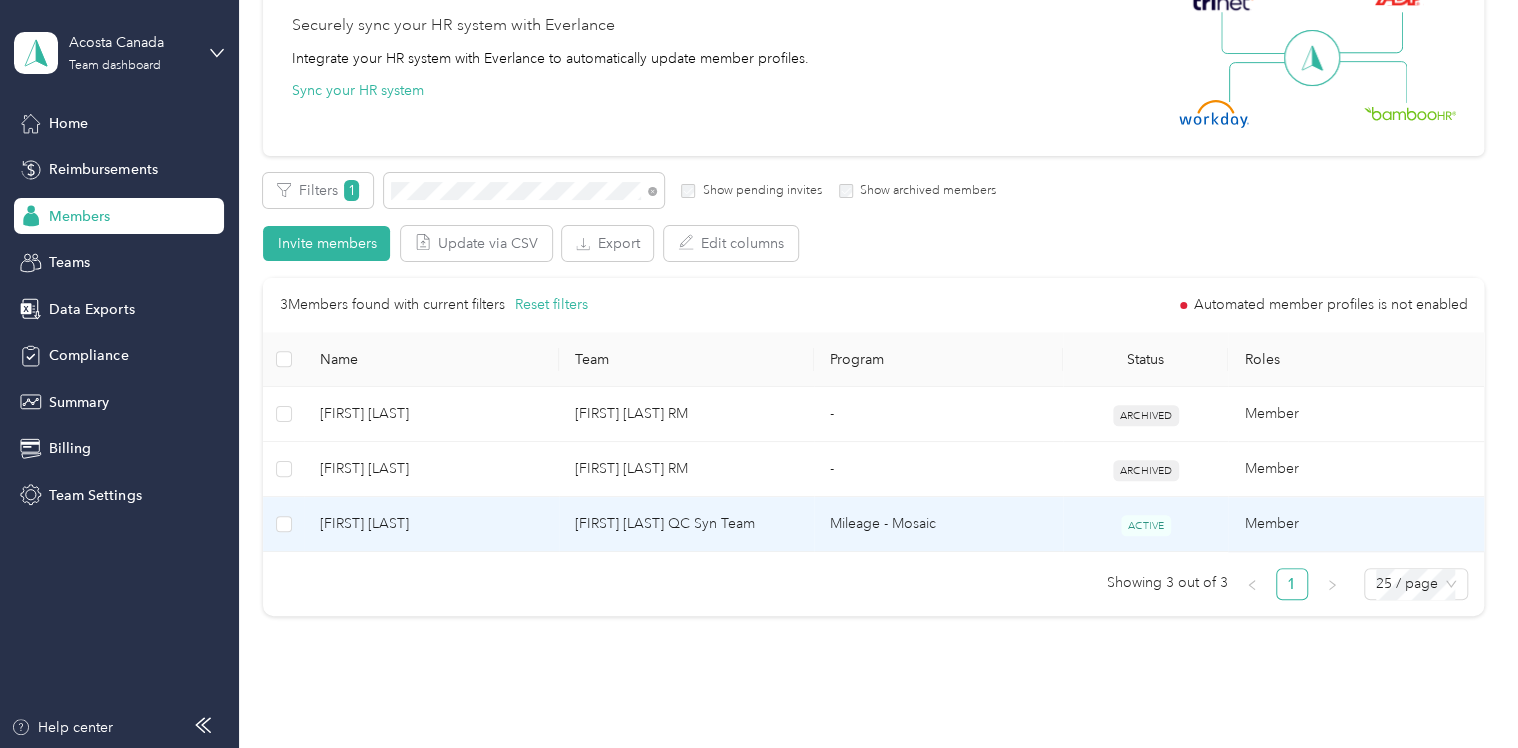 click on "[FIRST] [LAST] QC Syn Team" at bounding box center (686, 524) 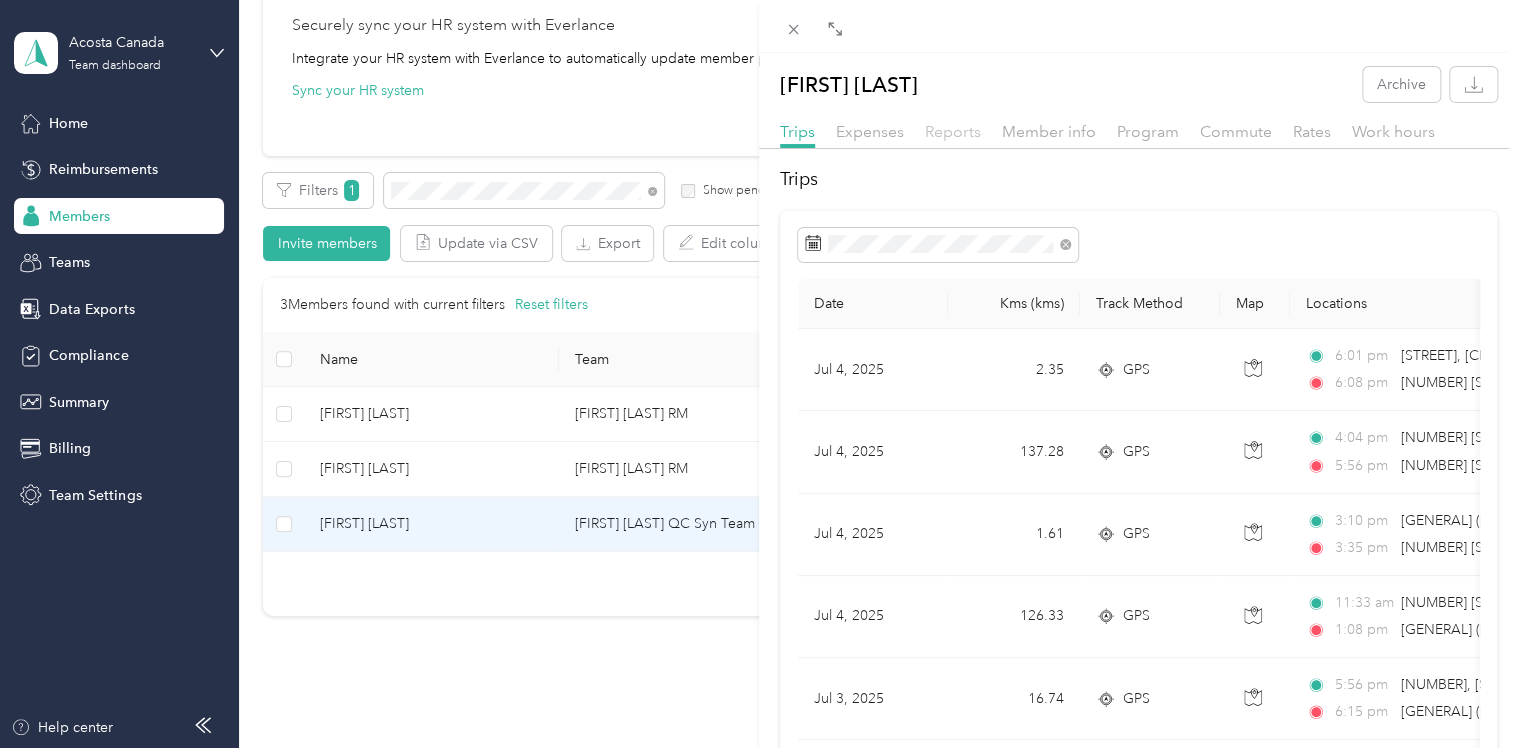 click on "Reports" at bounding box center [953, 131] 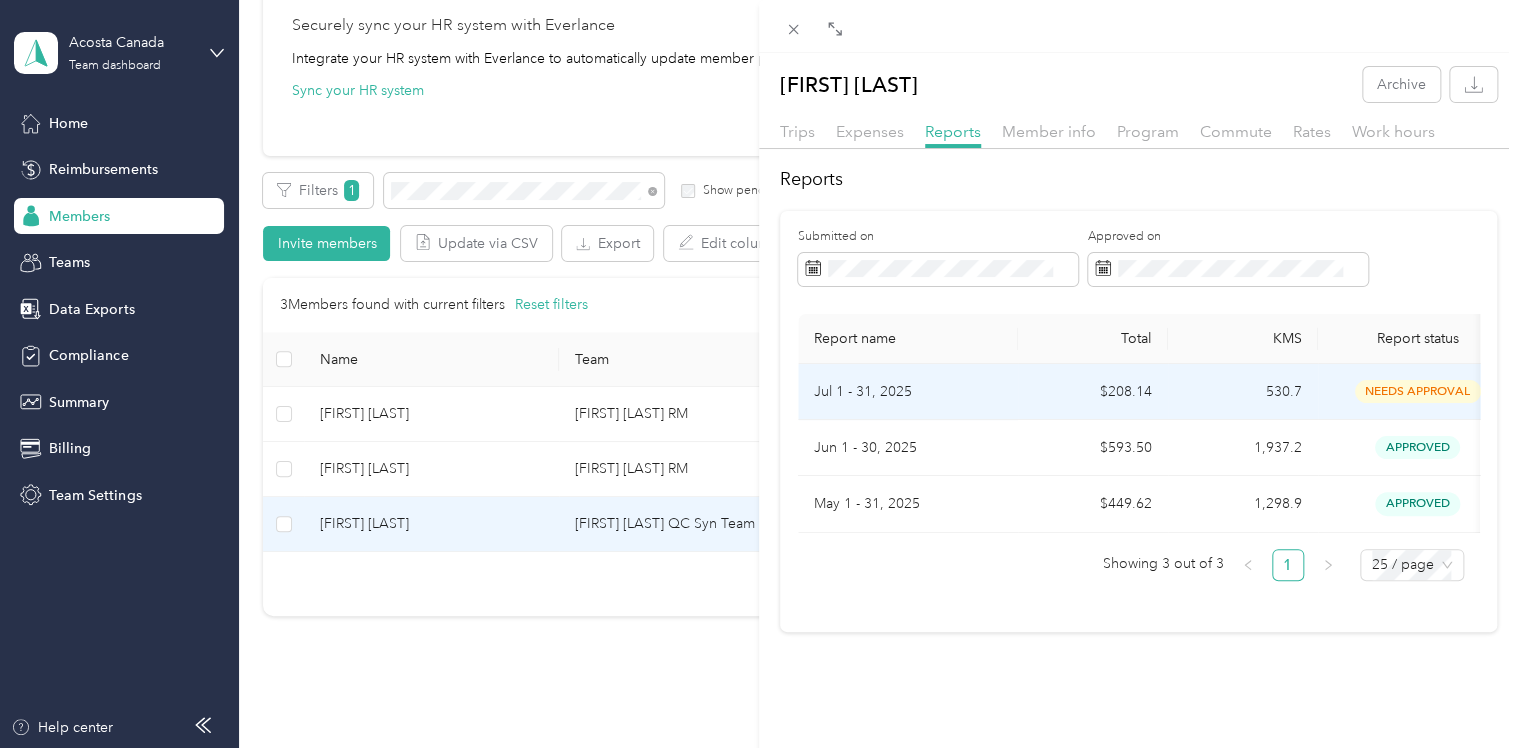 click on "Jul 1 - 31, 2025" at bounding box center (908, 392) 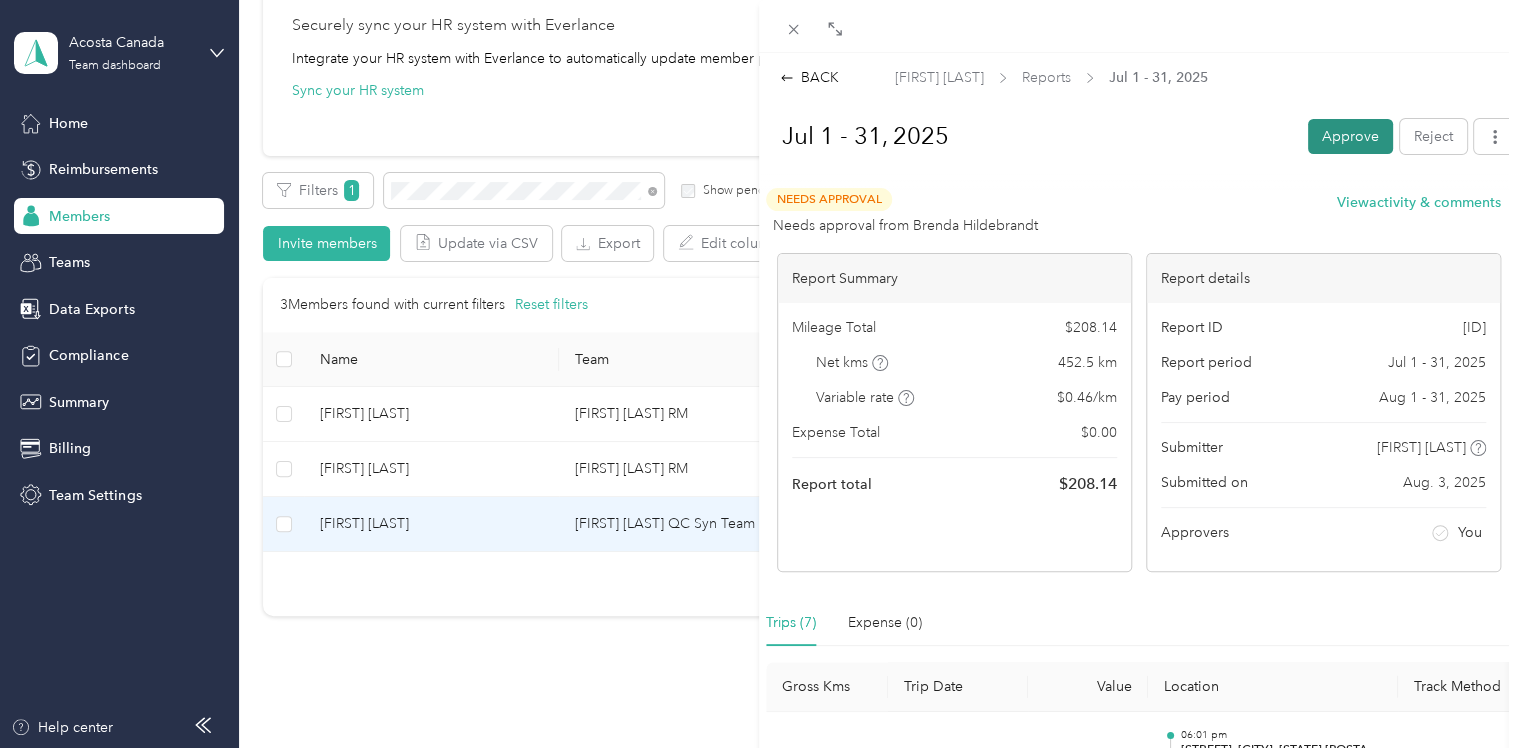 click on "Approve" at bounding box center (1350, 136) 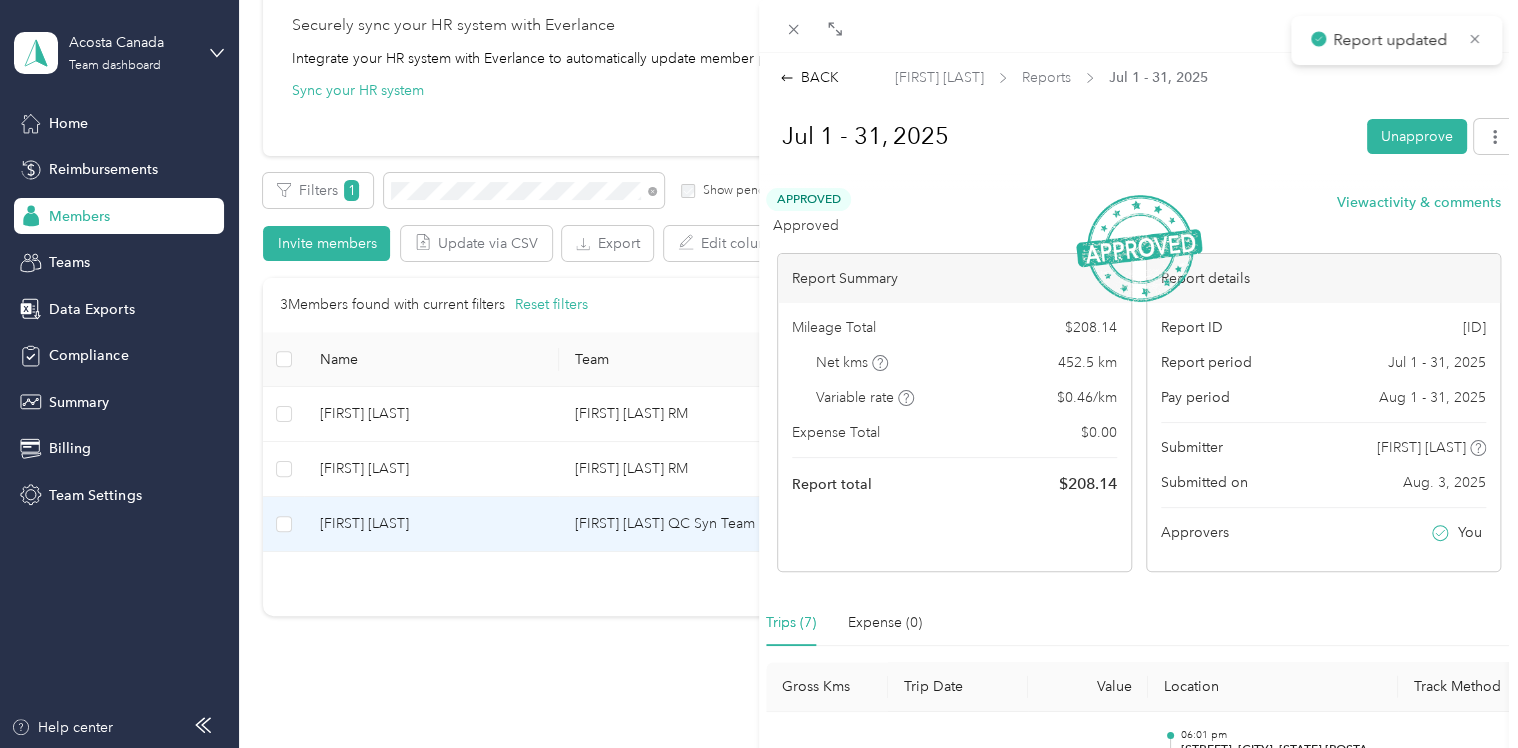 click on "Trips (7) Expense (0)" at bounding box center (1138, 623) 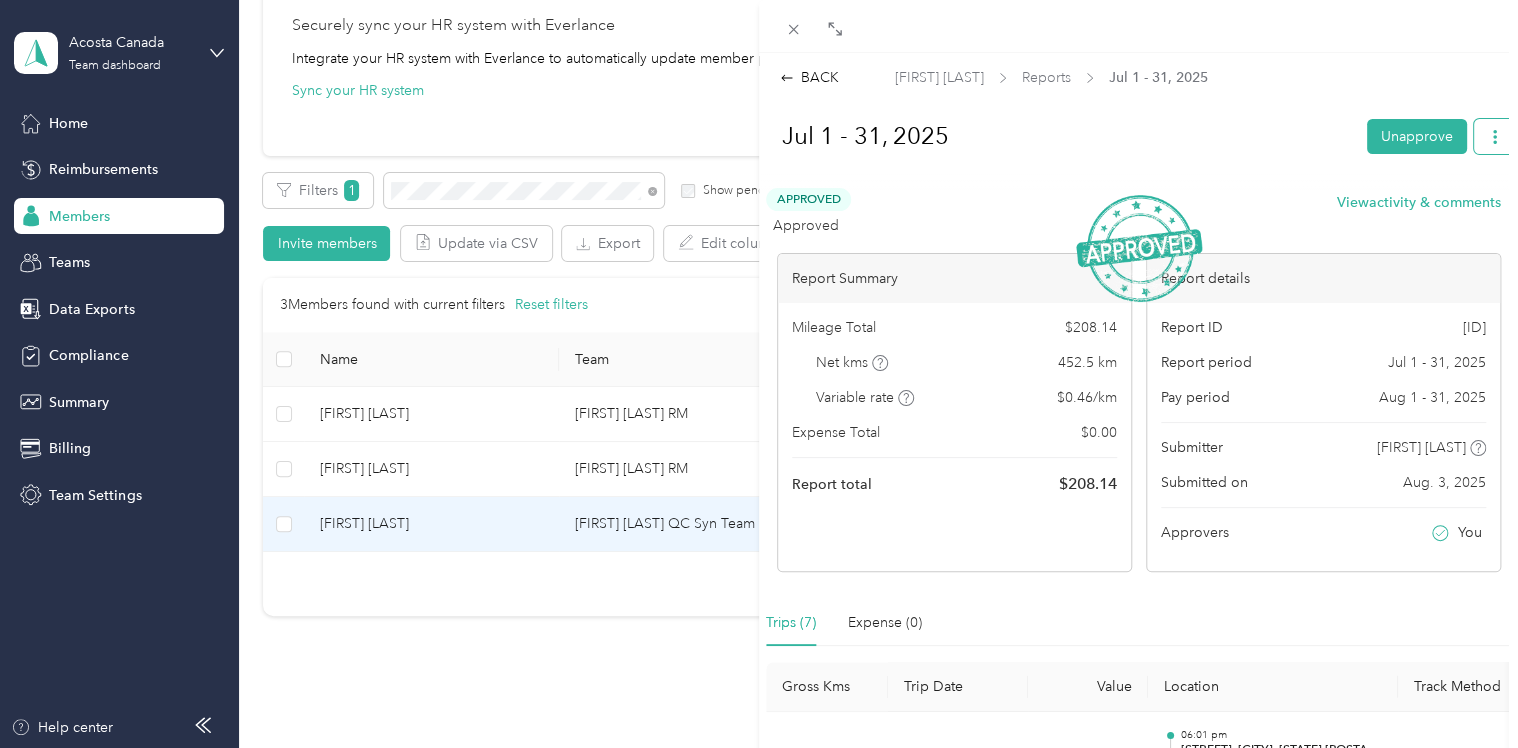 click at bounding box center [1495, 136] 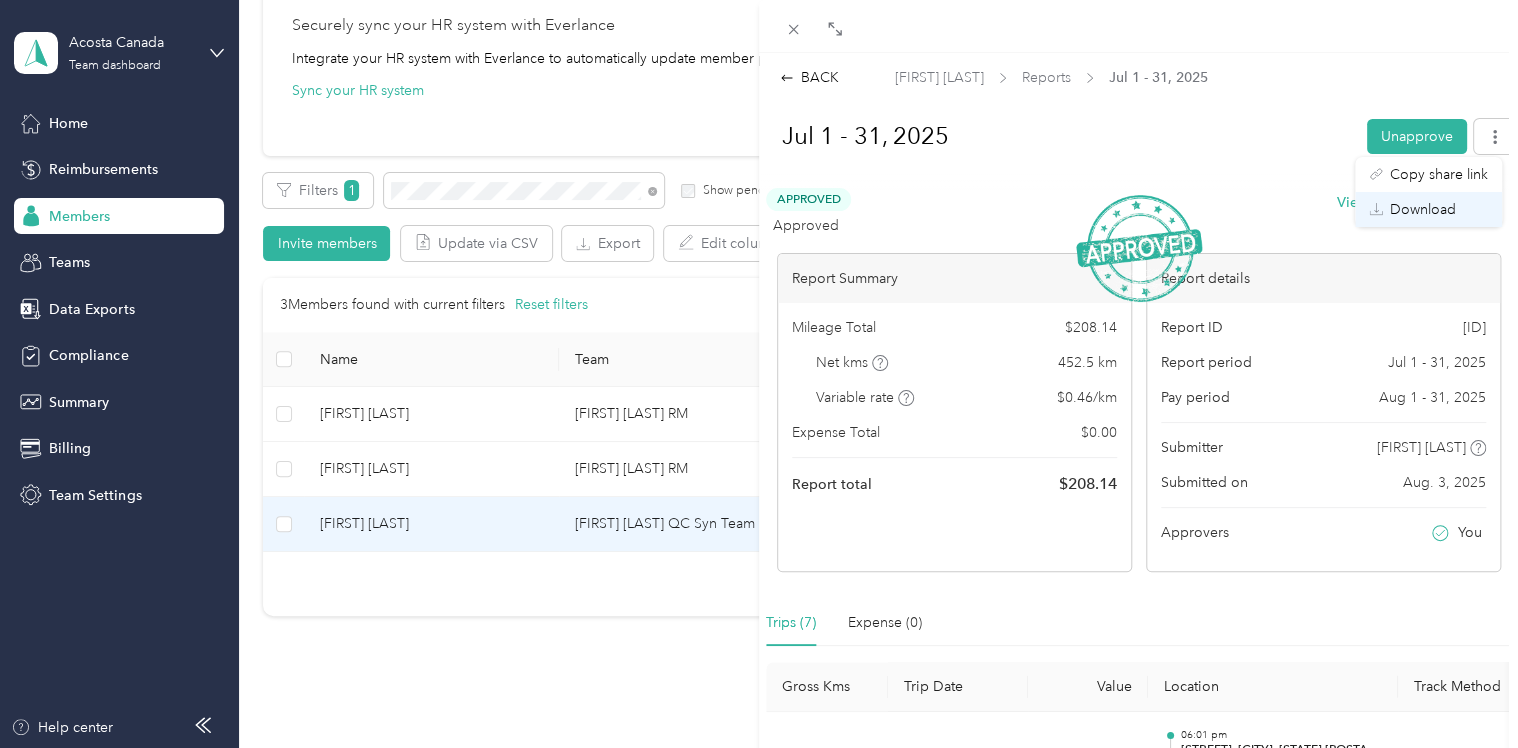 click on "Download" at bounding box center [1423, 209] 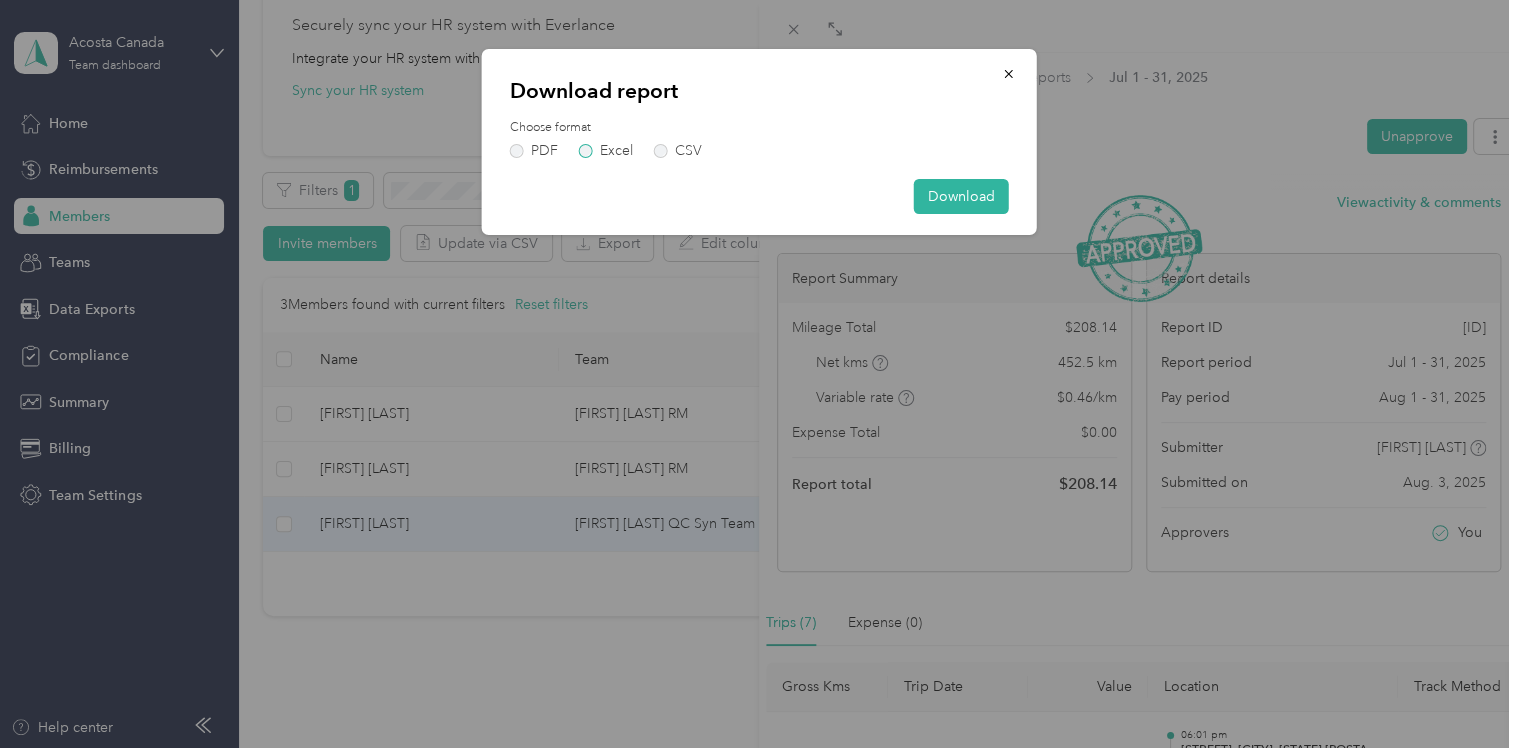 click on "Excel" at bounding box center (606, 151) 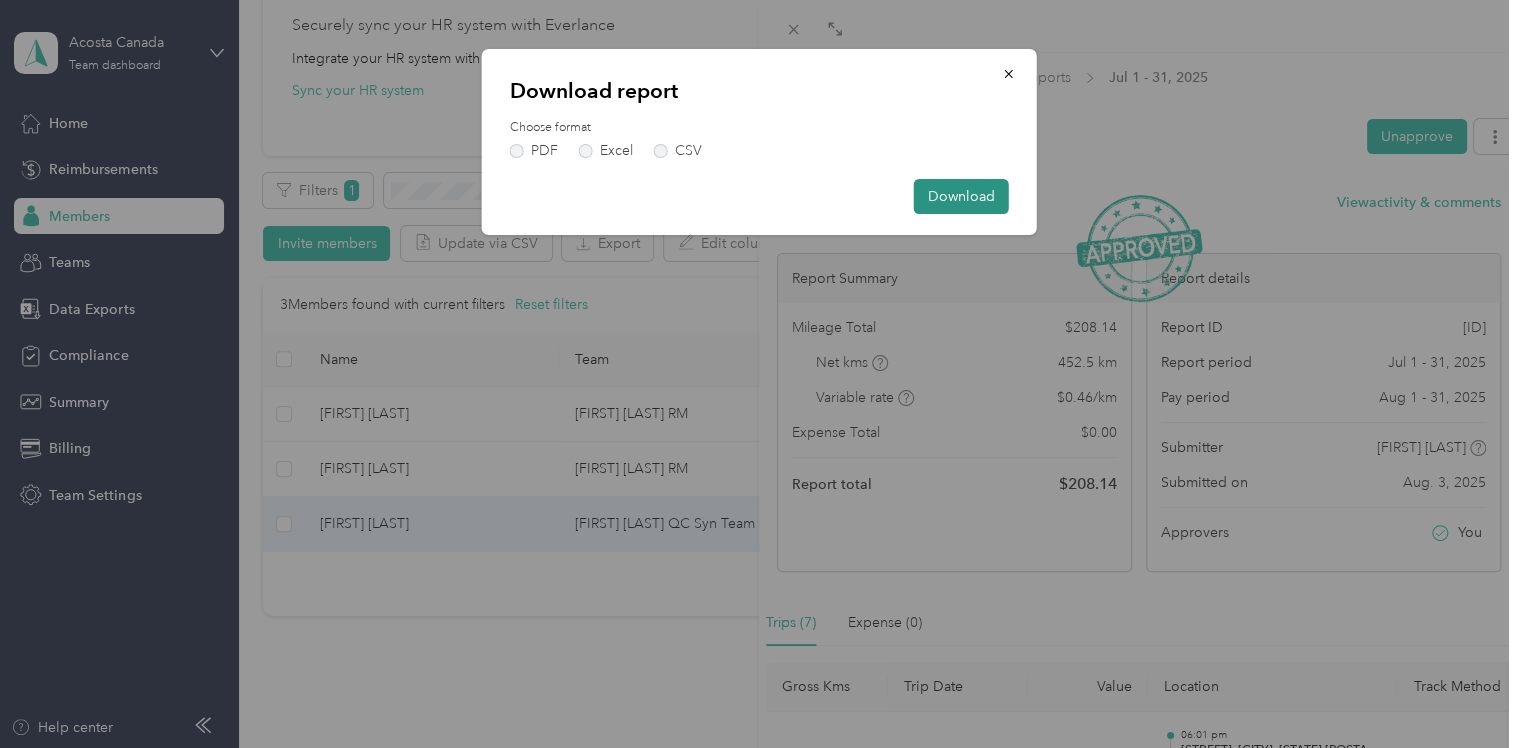 click on "Download" at bounding box center (961, 196) 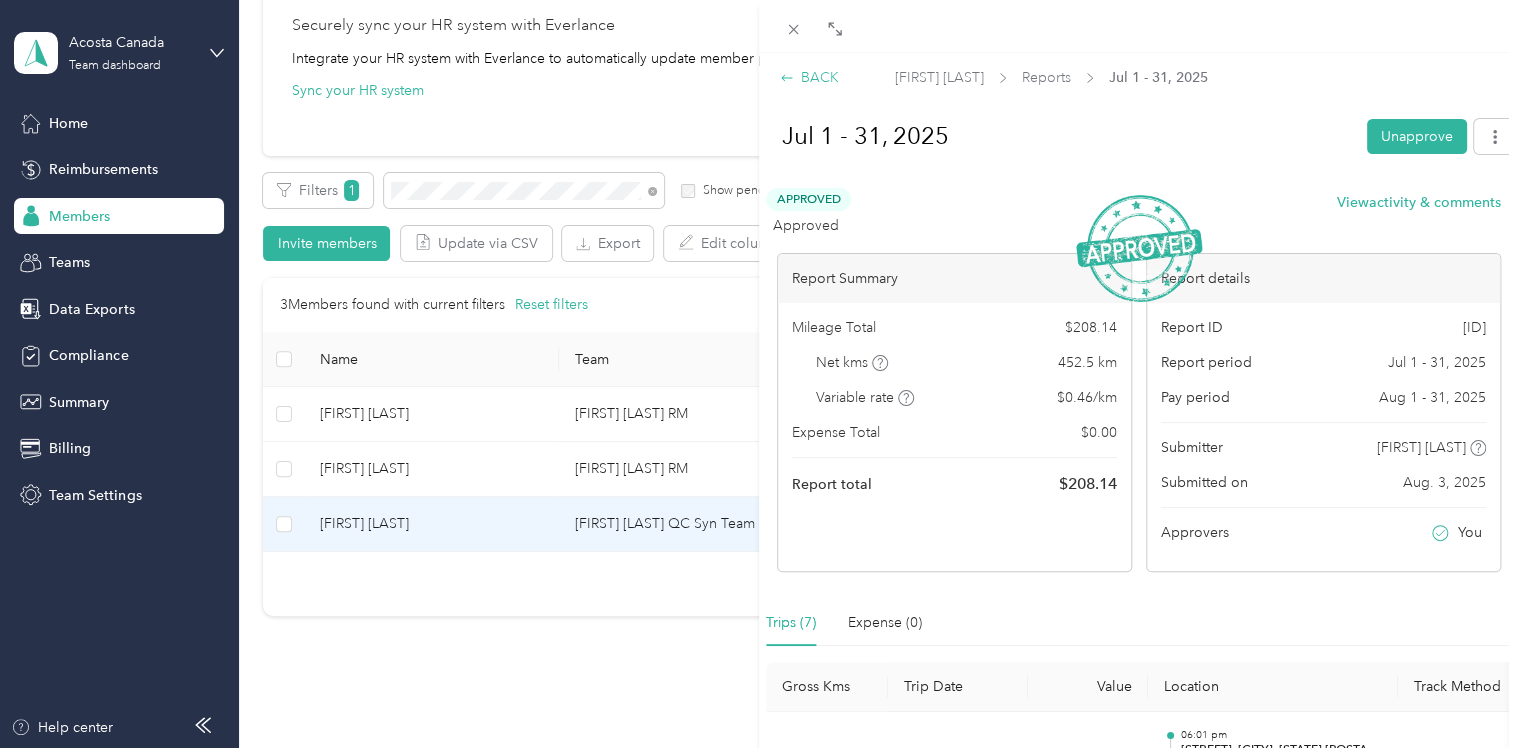 click 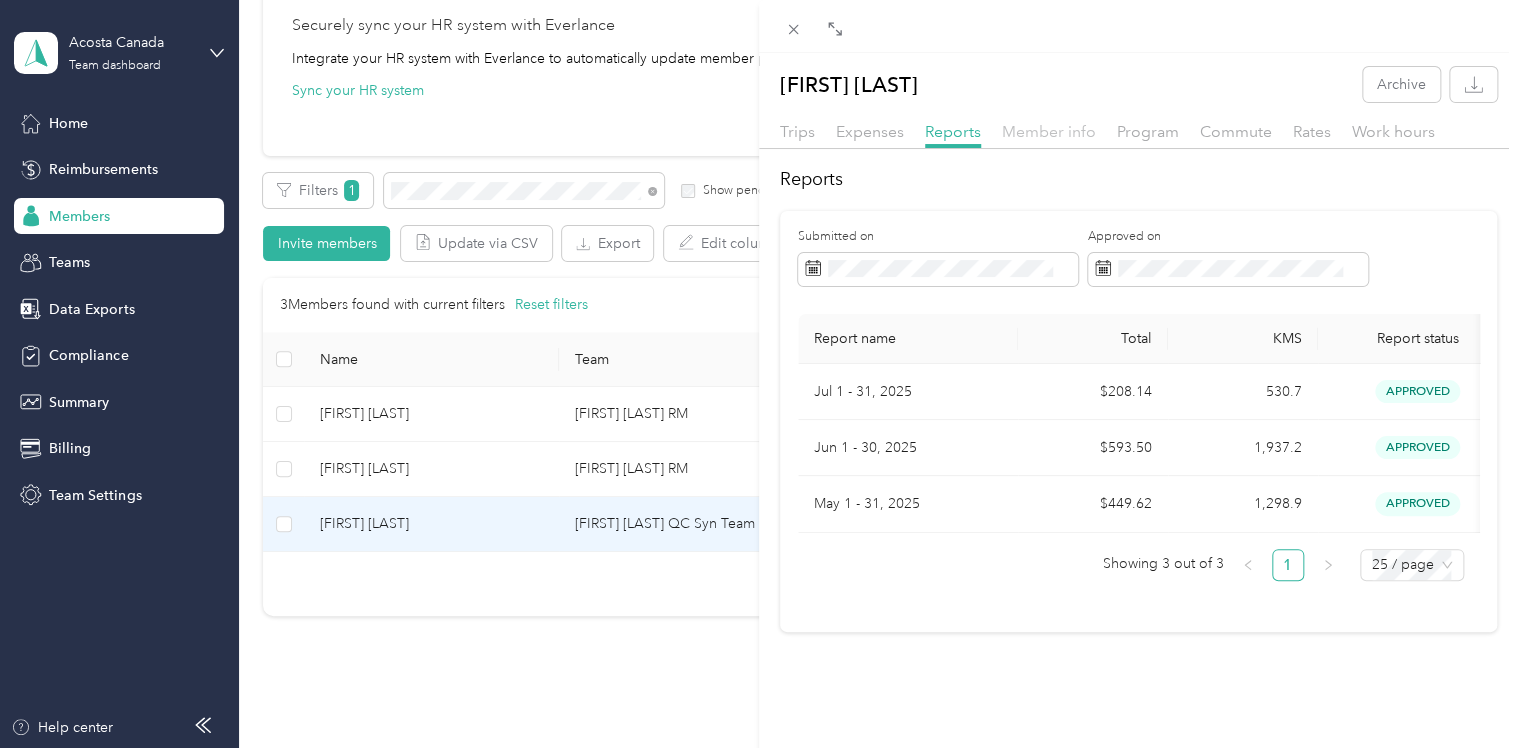 click on "Member info" at bounding box center [1049, 131] 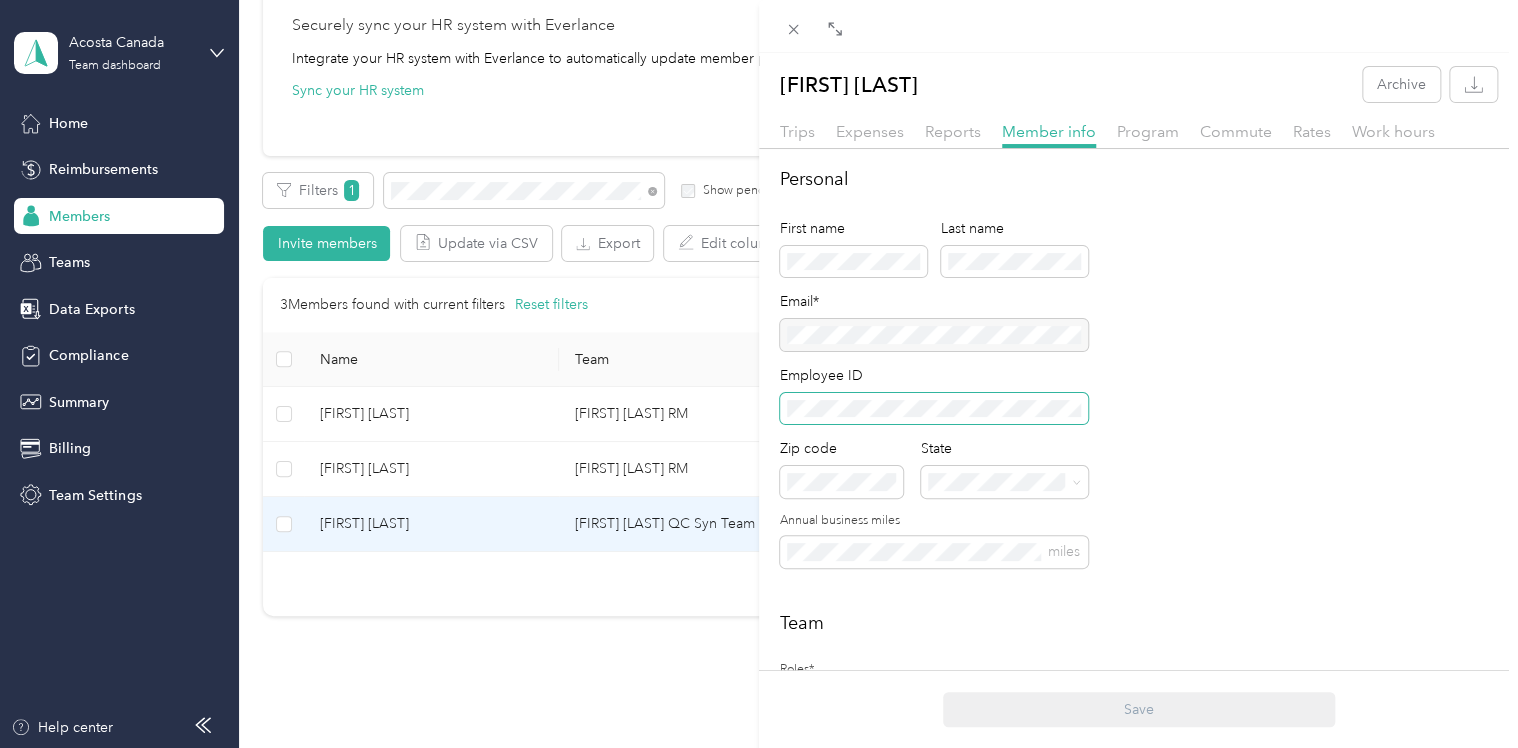click at bounding box center [934, 409] 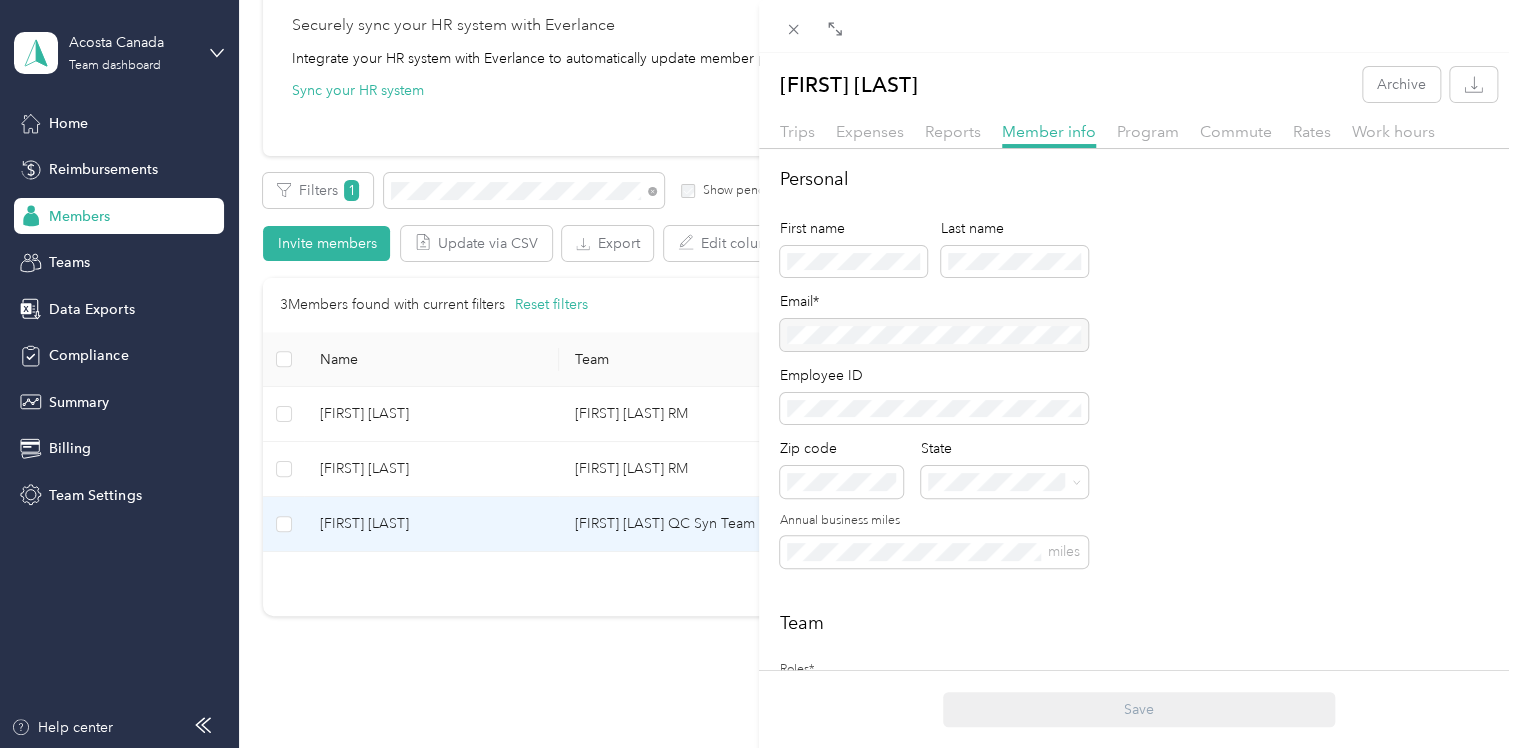 drag, startPoint x: 1279, startPoint y: 353, endPoint x: 1313, endPoint y: 381, distance: 44.04543 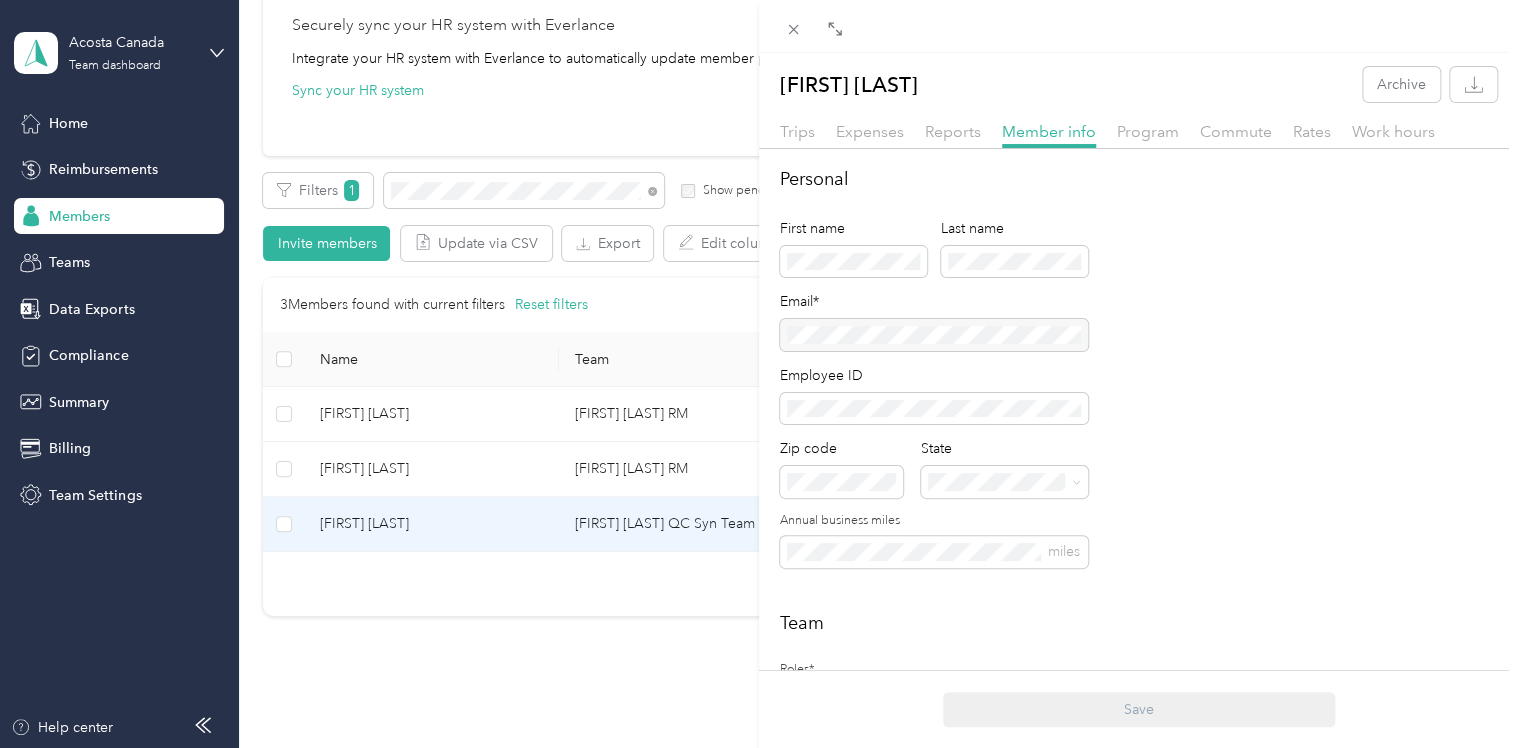 click on "[FIRST] [LAST] Archive Trips Expenses Reports Member info Program Commute Rates Work hours Personal First name Last name Email* Employee ID Zip code State Annual business miles   miles Team Roles*   Member Team* Team Manager [FIRST] [LAST] Short-term Leave Start date   End date   Members on leave will not have access to Everlance. Archive member End date Adding an end date archives a member. Archived members will lose access to Everlance 30 days after the end date. To edit program start date go to the   program tab Custom Meta-data acosta_or_mosaic   postal_code   group_name   address_2   address_1   state   city   Save" at bounding box center [759, 374] 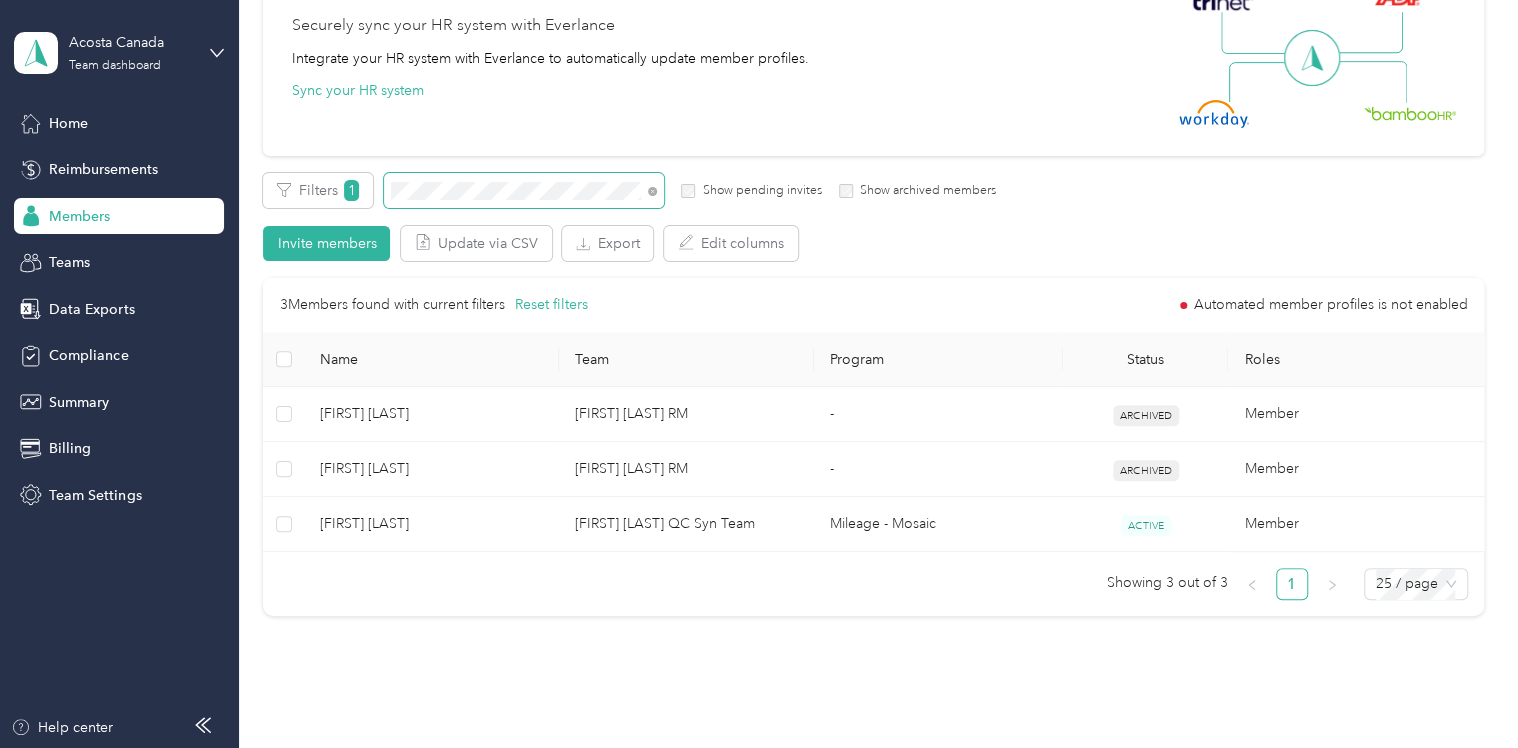 click on "Filters 1 Show pending invites Show archived members Invite members Update via CSV Export Edit columns" at bounding box center [873, 217] 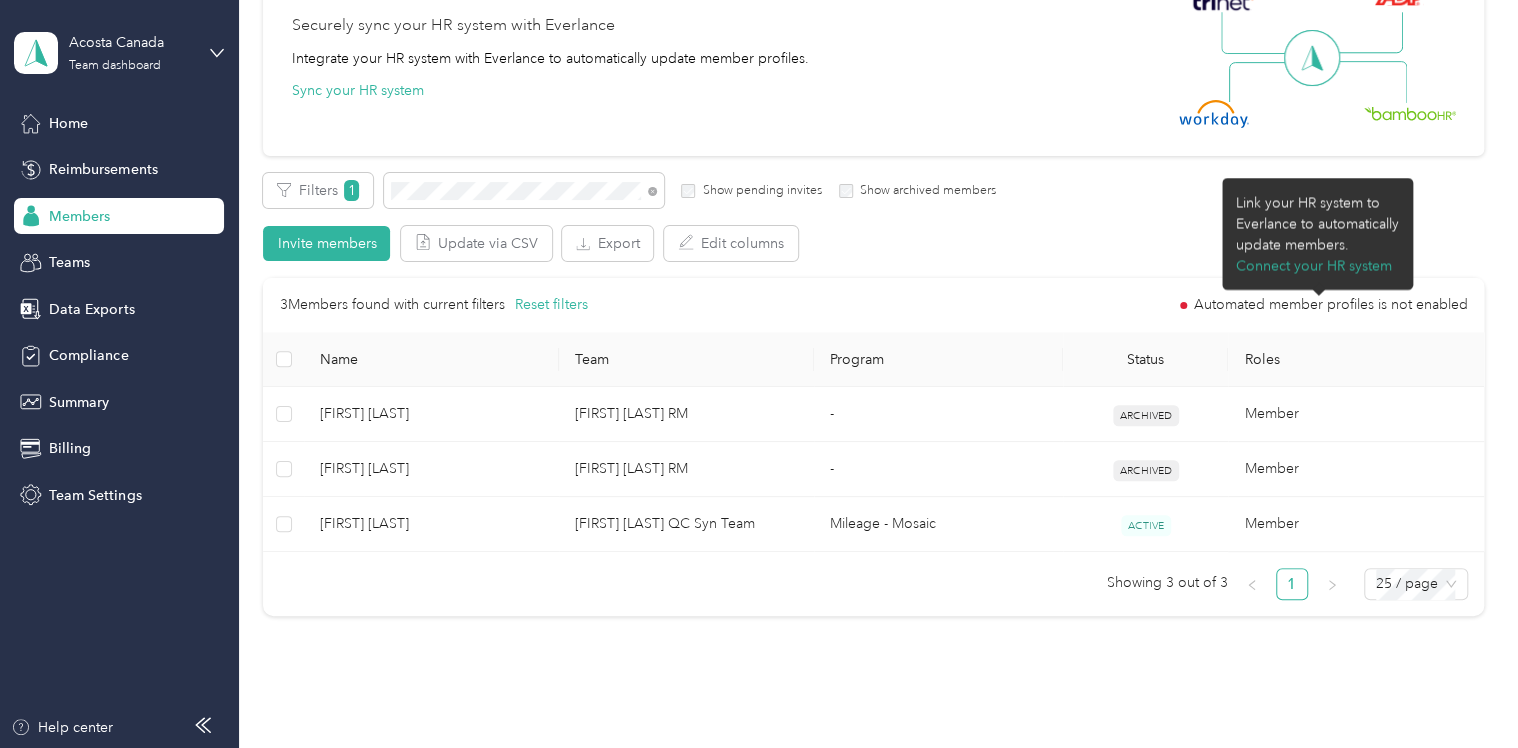 click on "Everlance to automatically" at bounding box center (1317, 223) 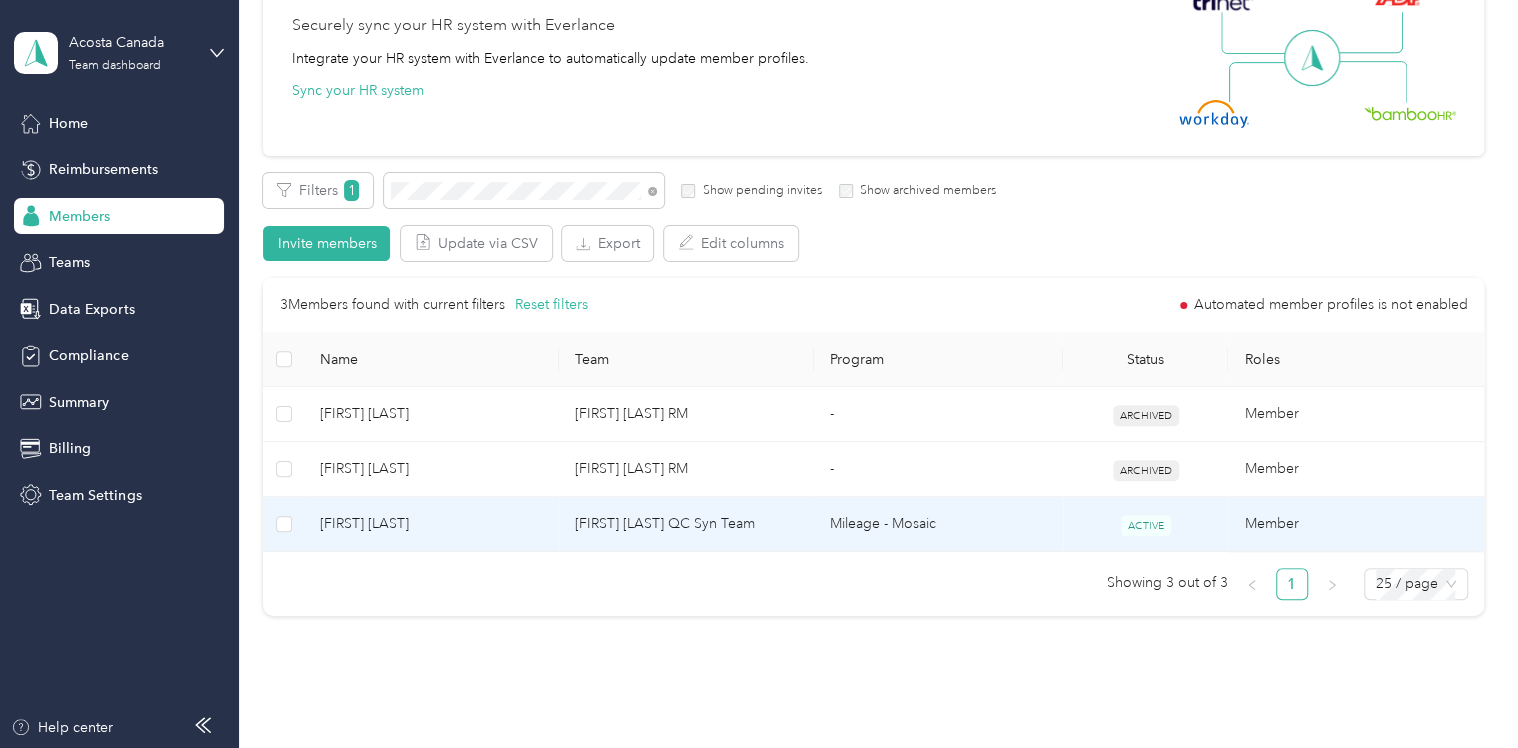 click on "[FIRST] [LAST] QC Syn Team" at bounding box center [686, 524] 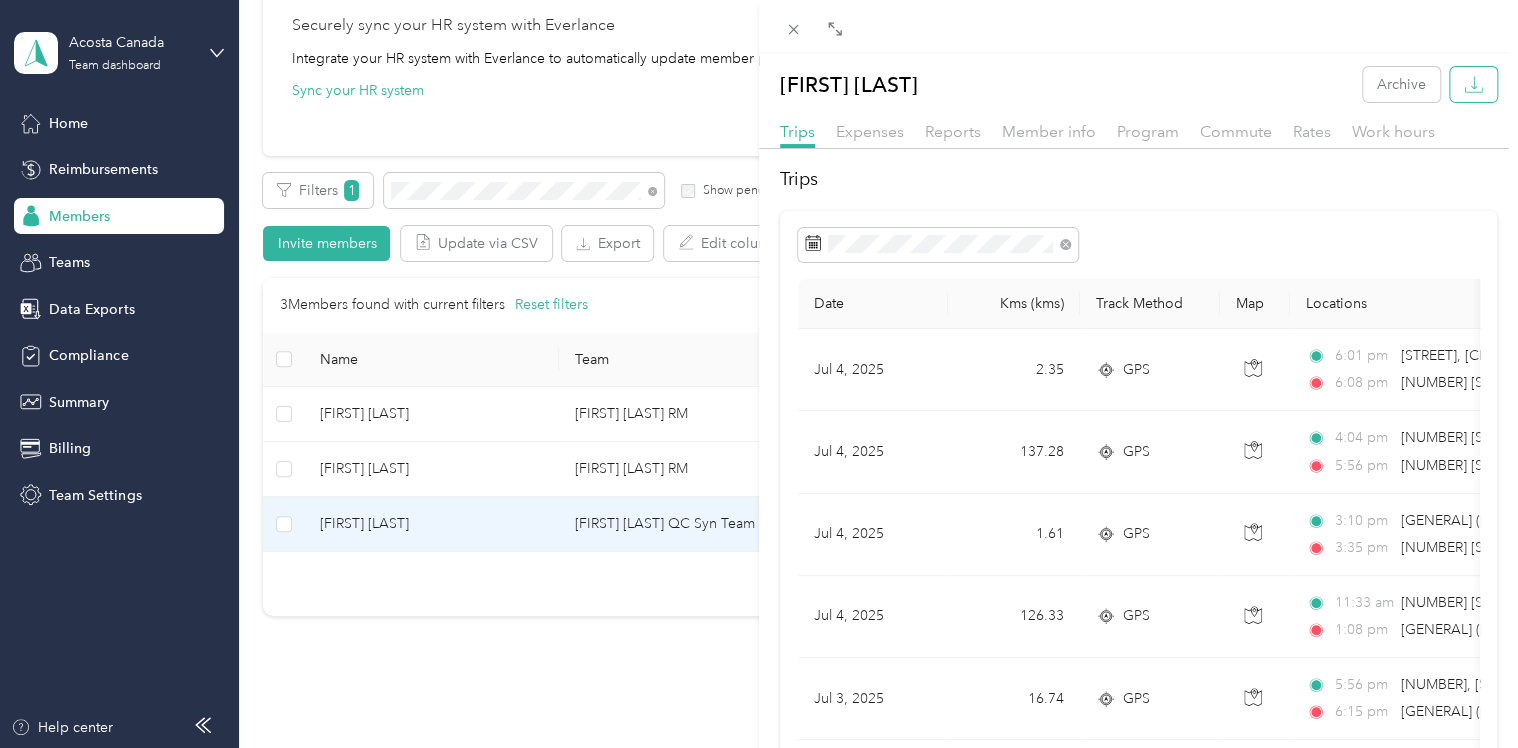 click 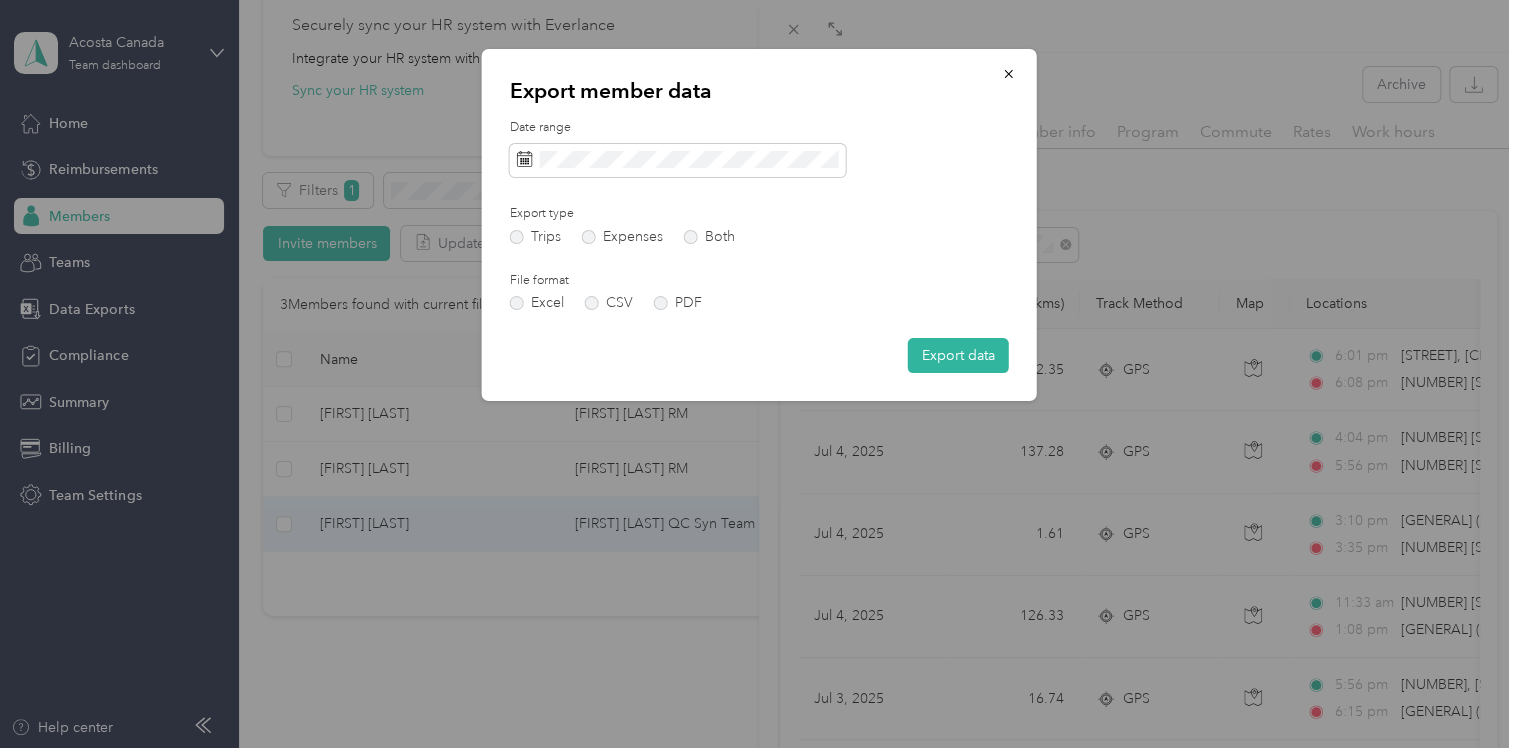 click at bounding box center [759, 374] 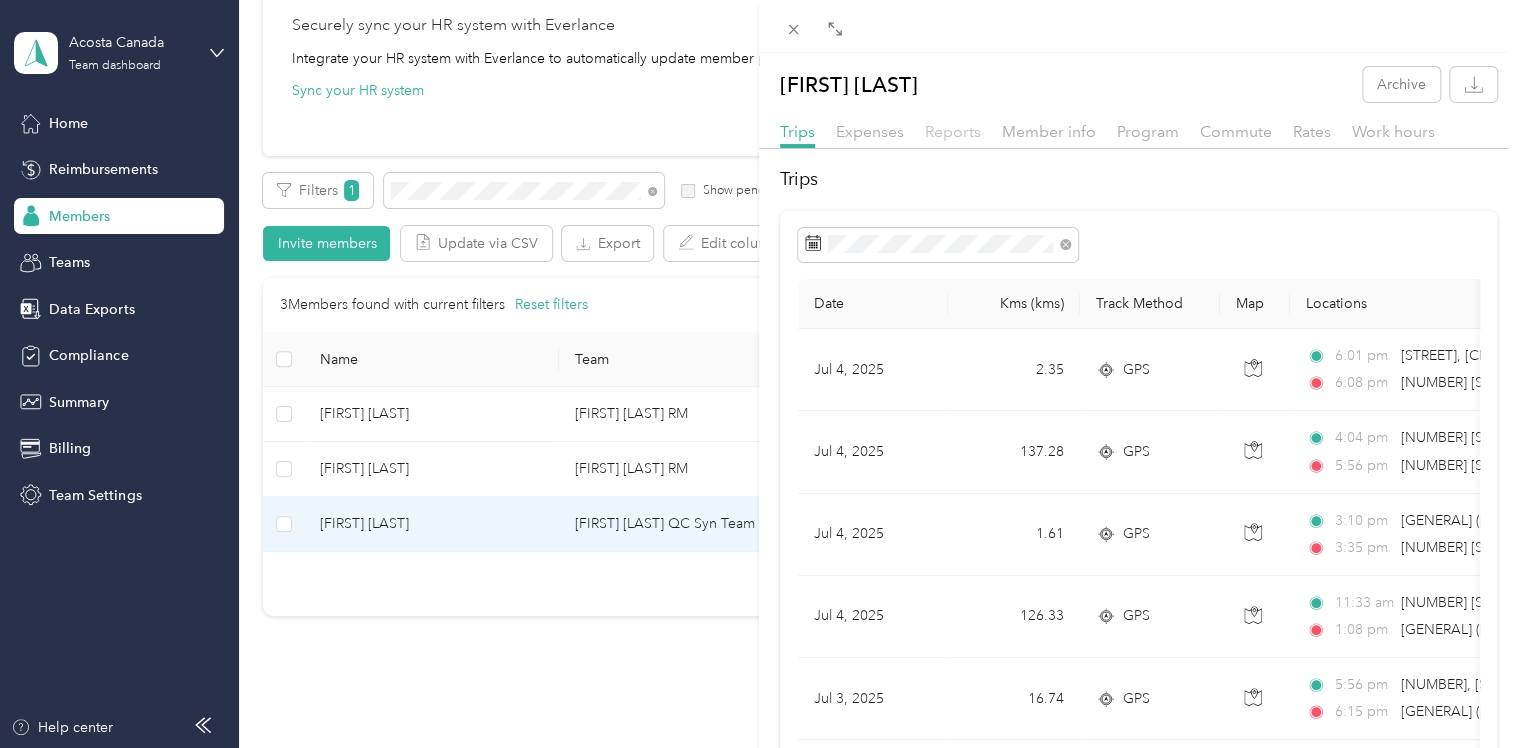 click on "Reports" at bounding box center [953, 131] 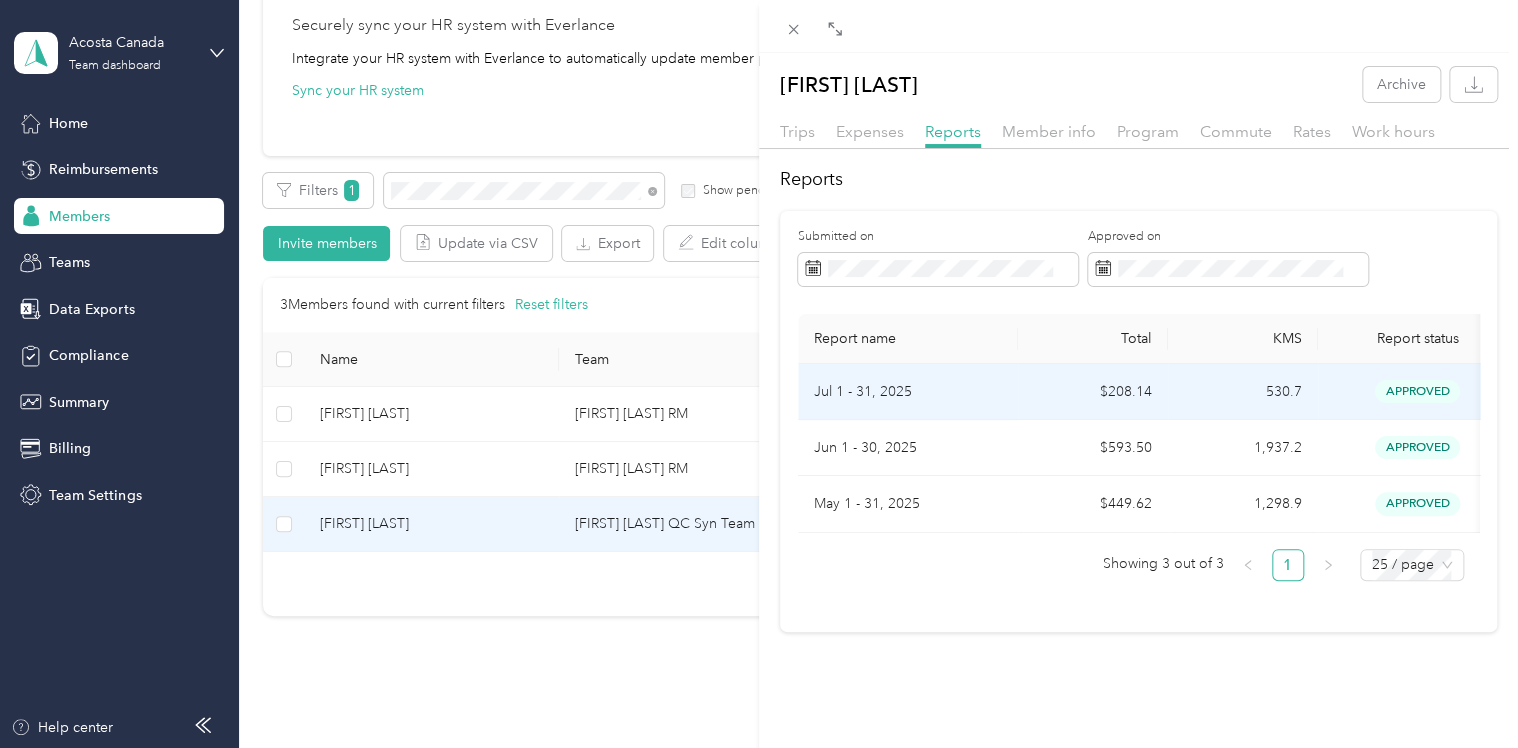 click on "$208.14" at bounding box center (1093, 392) 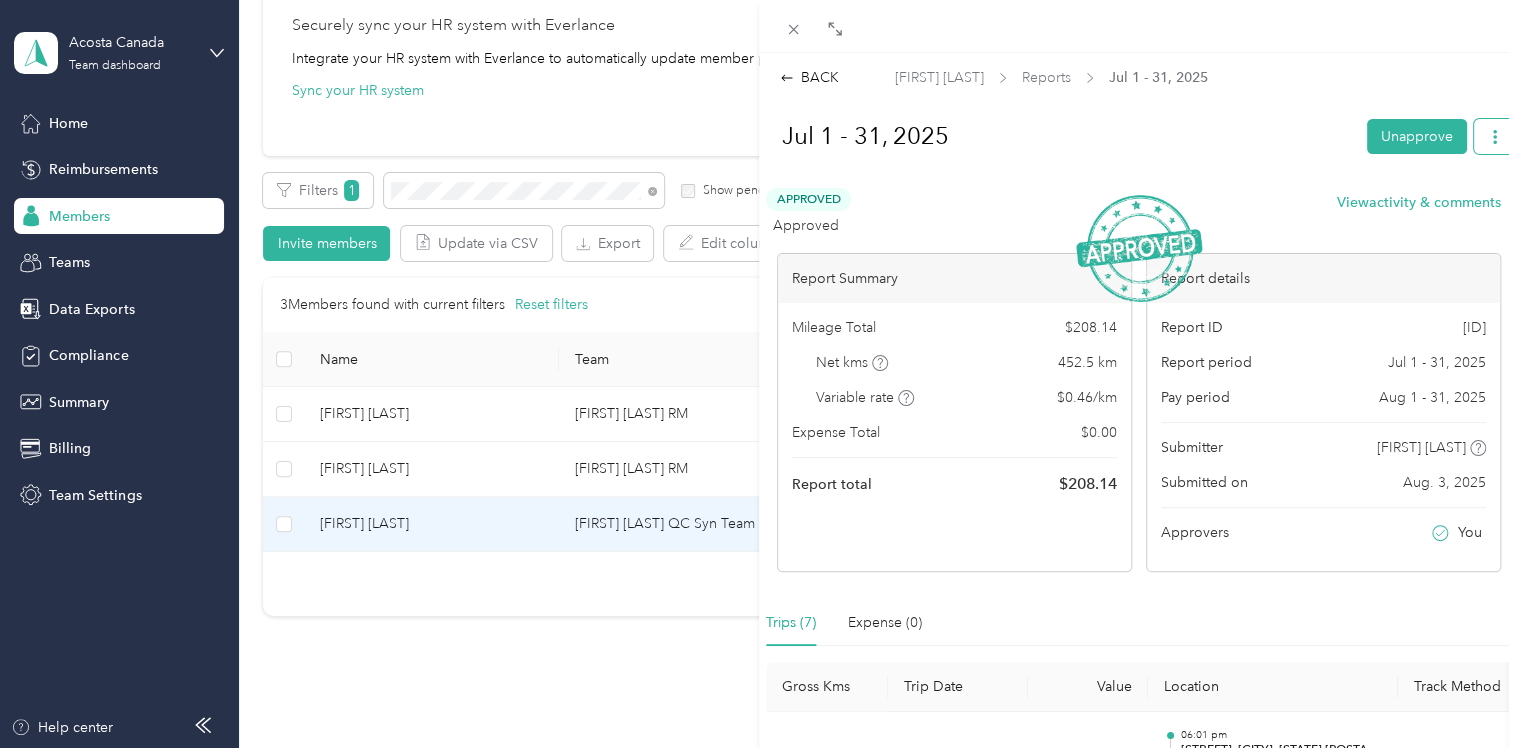 click at bounding box center (1495, 136) 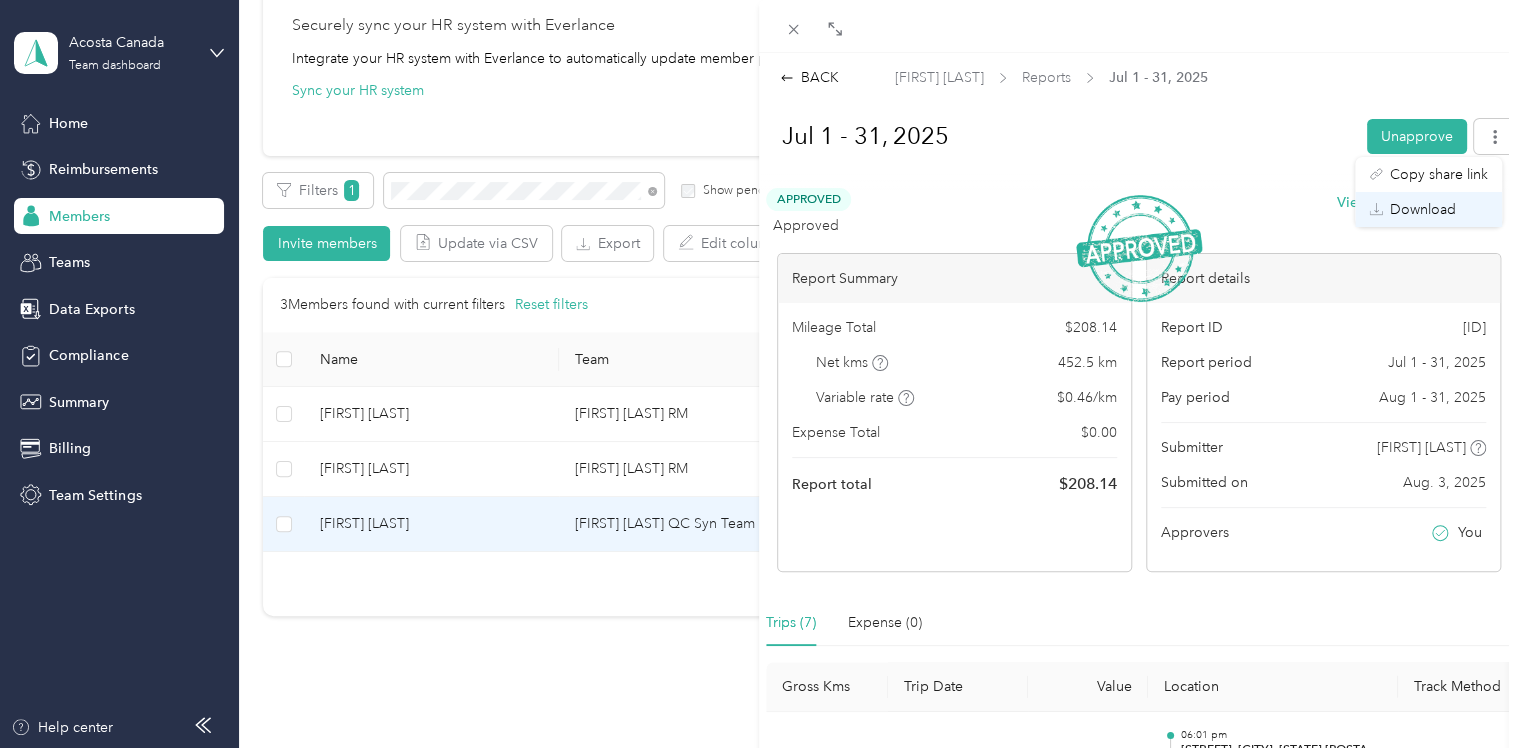 click on "Download" at bounding box center [1423, 209] 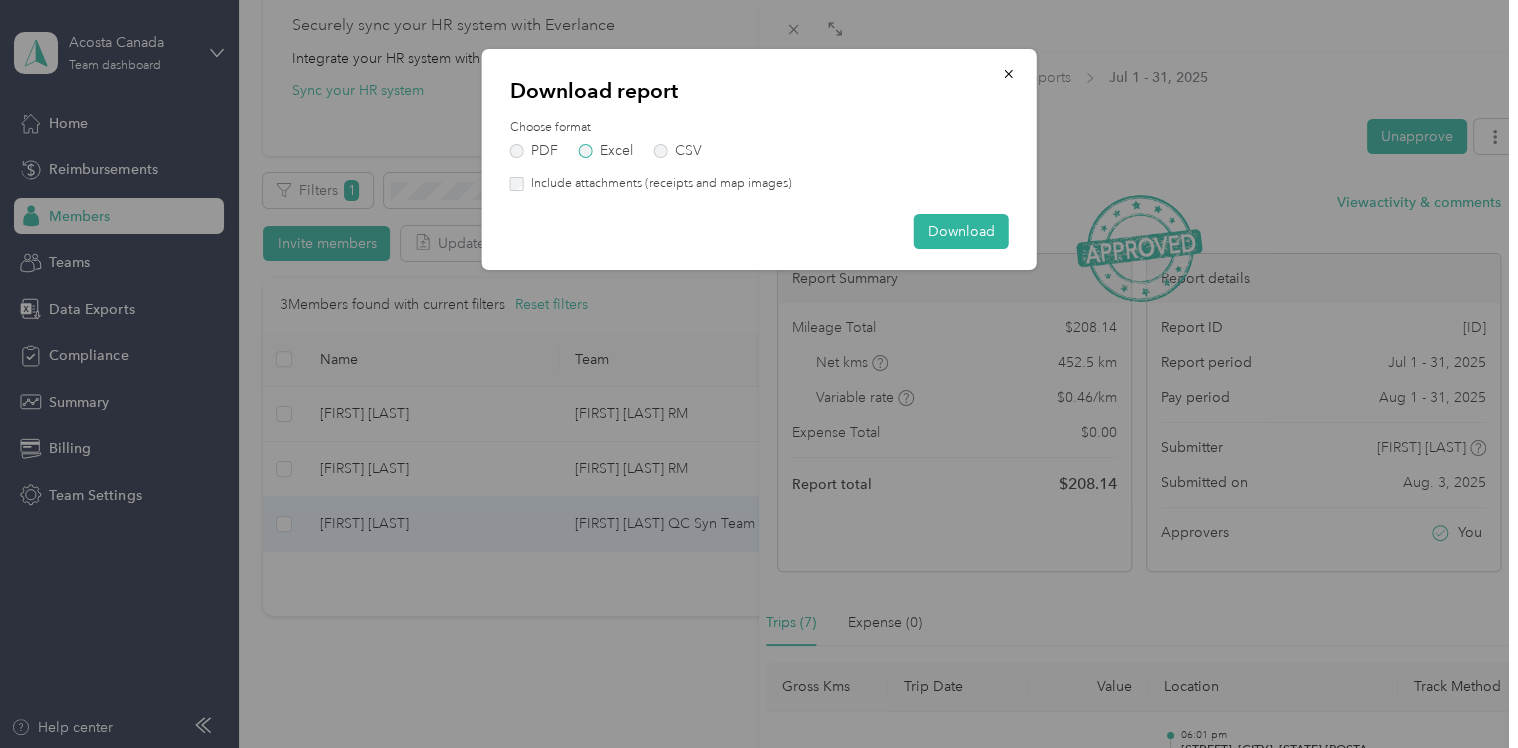 click on "Excel" at bounding box center (606, 151) 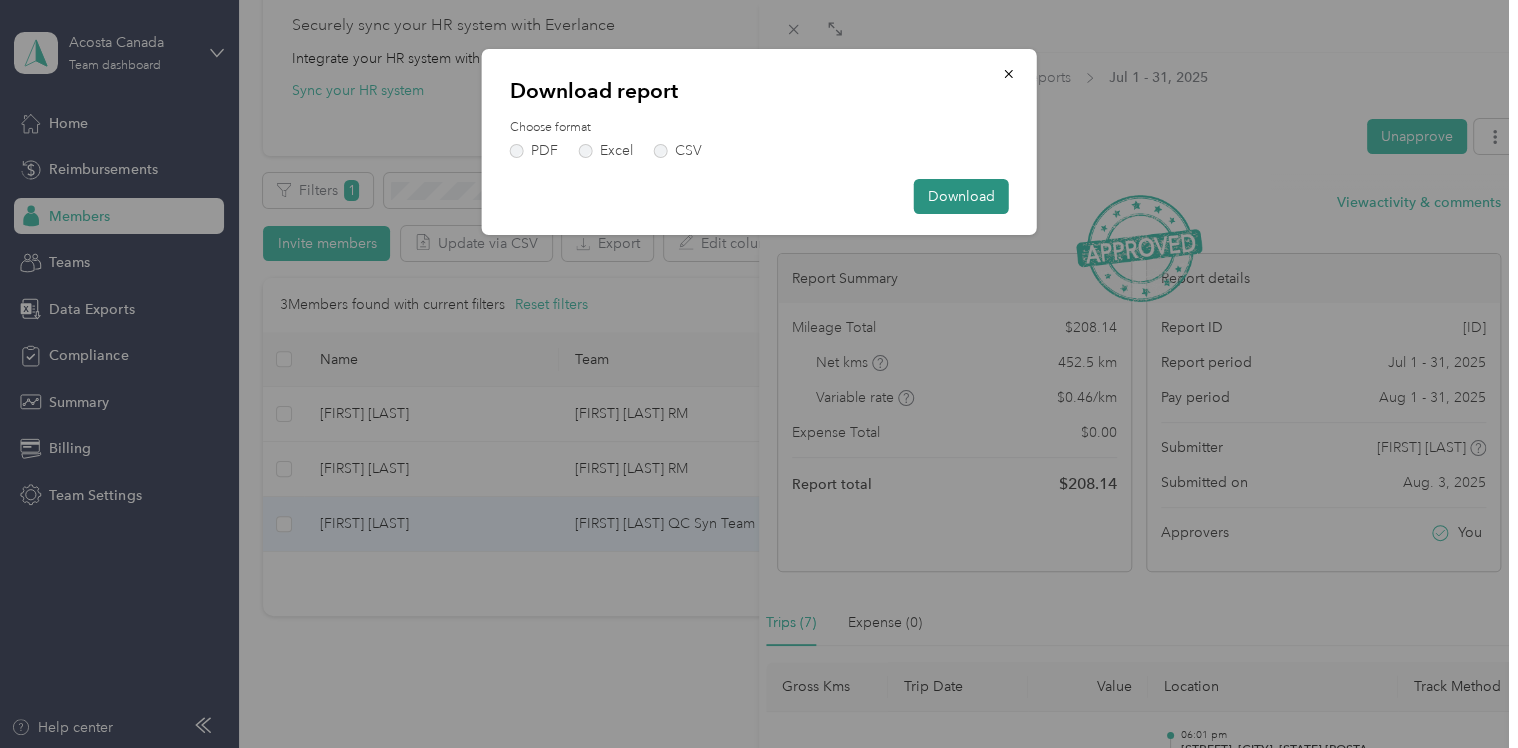 click on "Download" at bounding box center (961, 196) 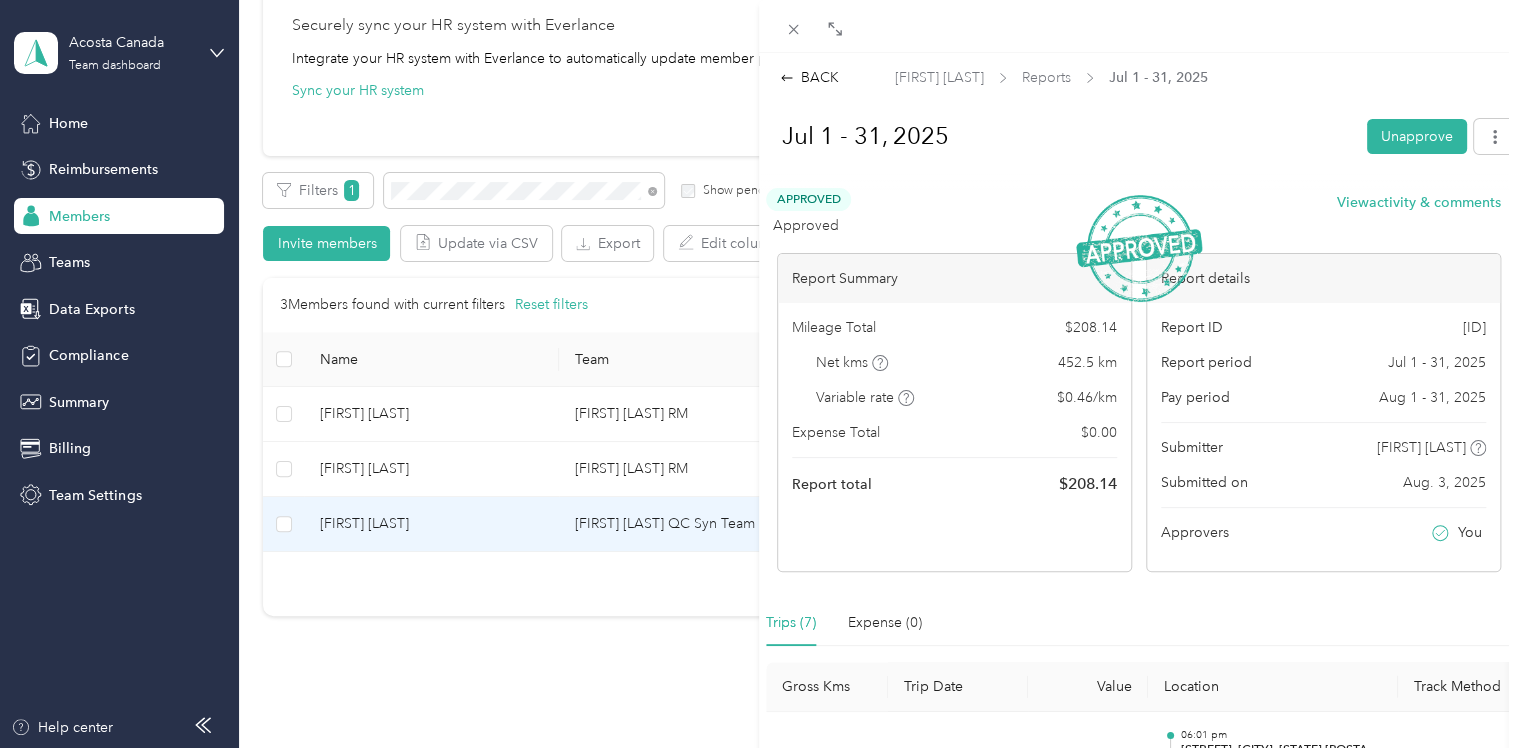 drag, startPoint x: 495, startPoint y: 182, endPoint x: 496, endPoint y: 193, distance: 11.045361 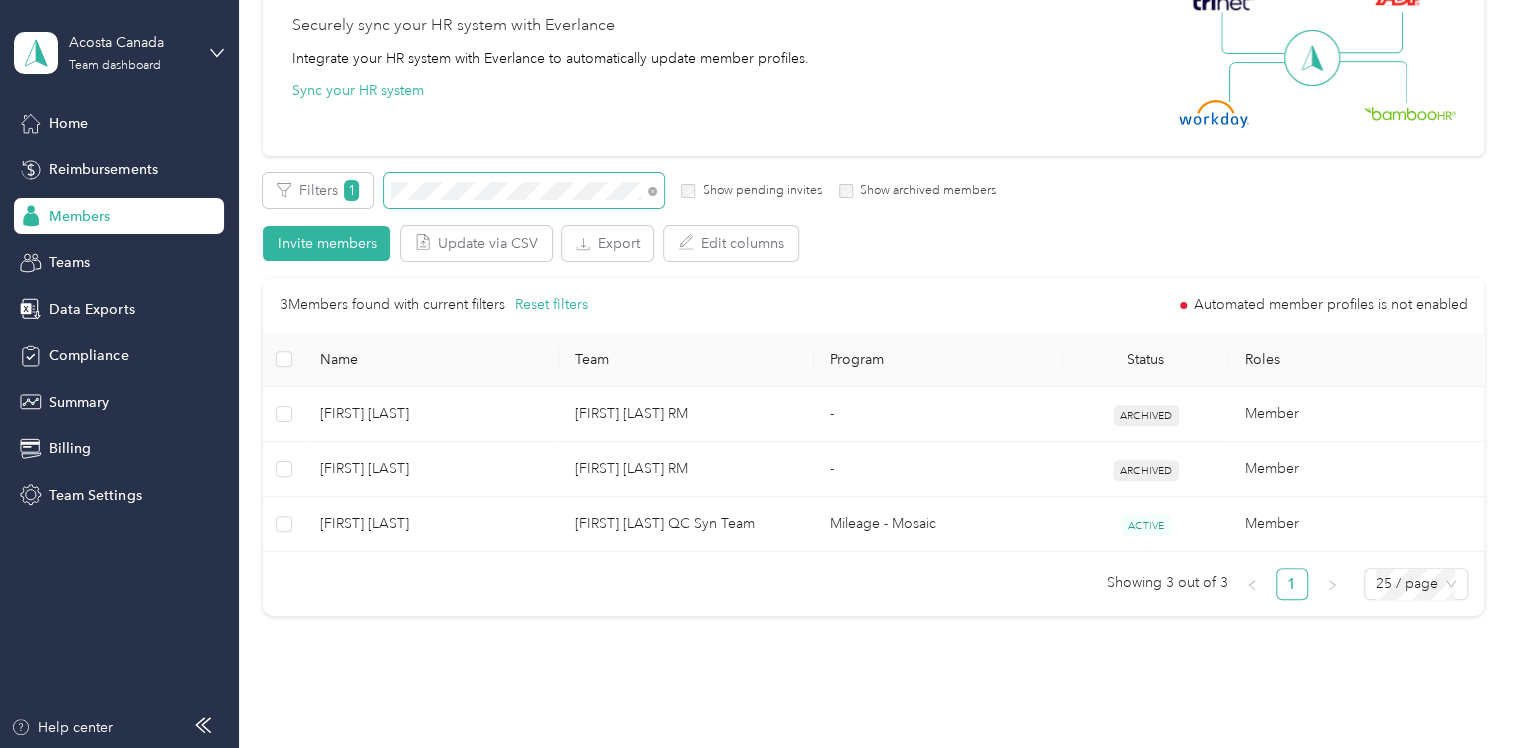 click on "Filters 1 Show pending invites Show archived members" at bounding box center (629, 190) 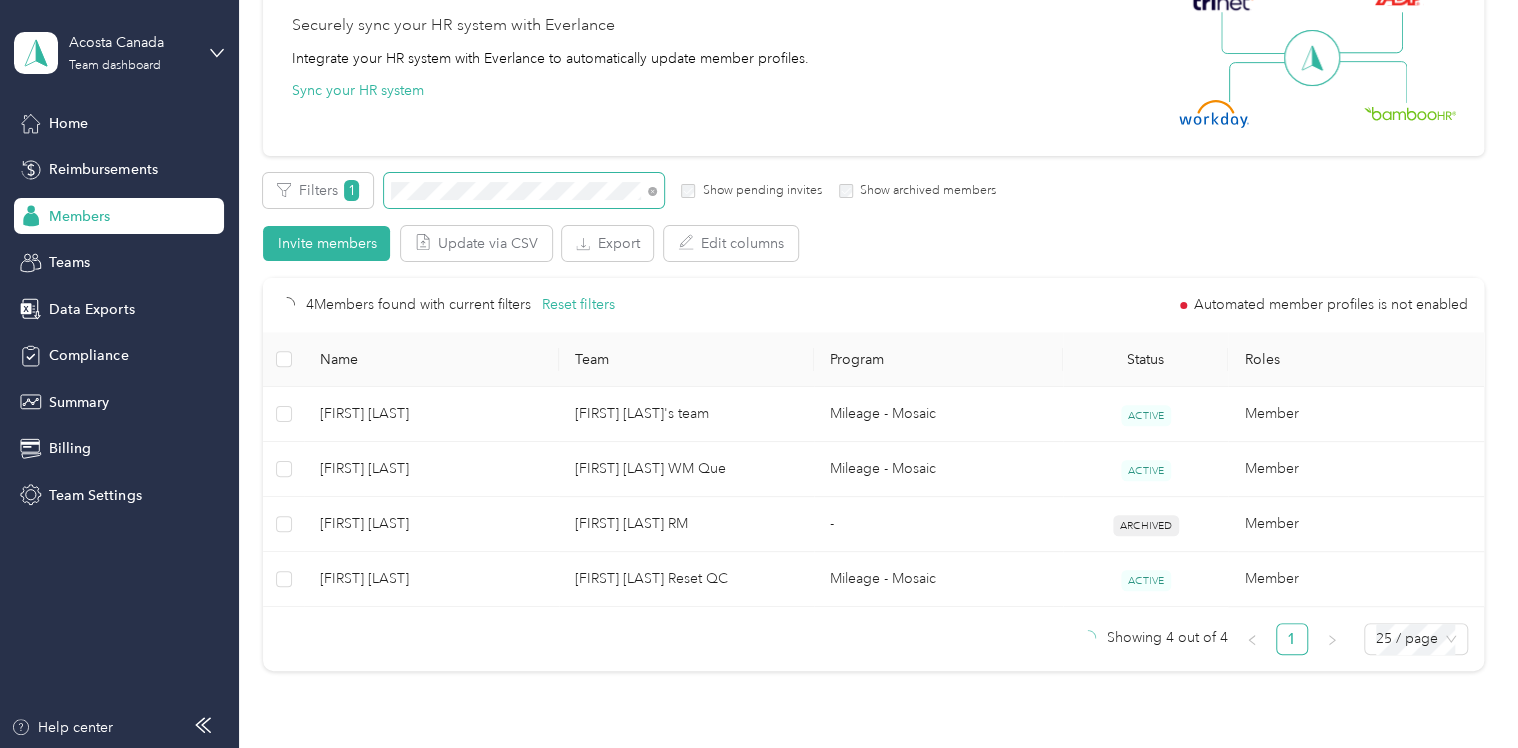 scroll, scrollTop: 181, scrollLeft: 0, axis: vertical 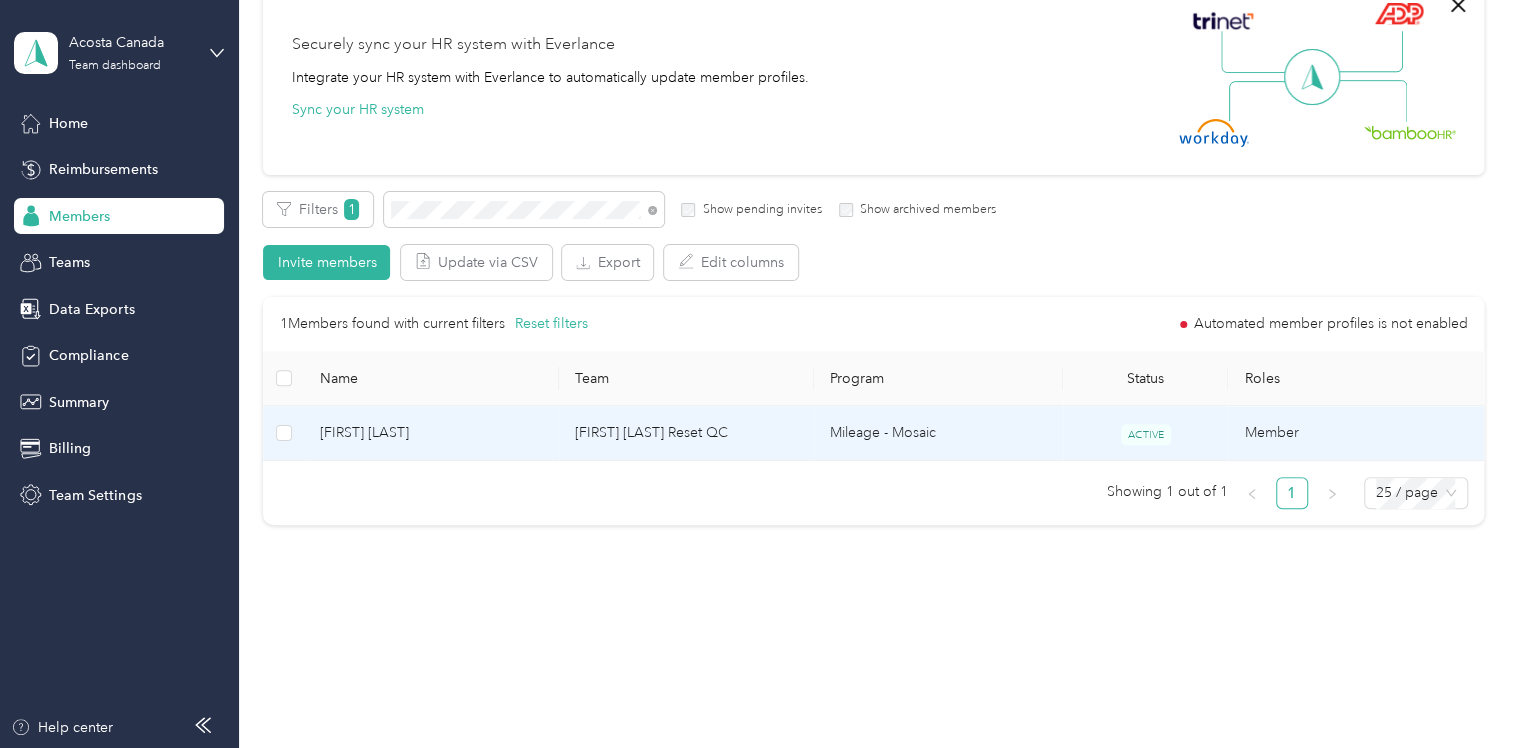 click on "[FIRST] [LAST] Reset QC" at bounding box center (686, 433) 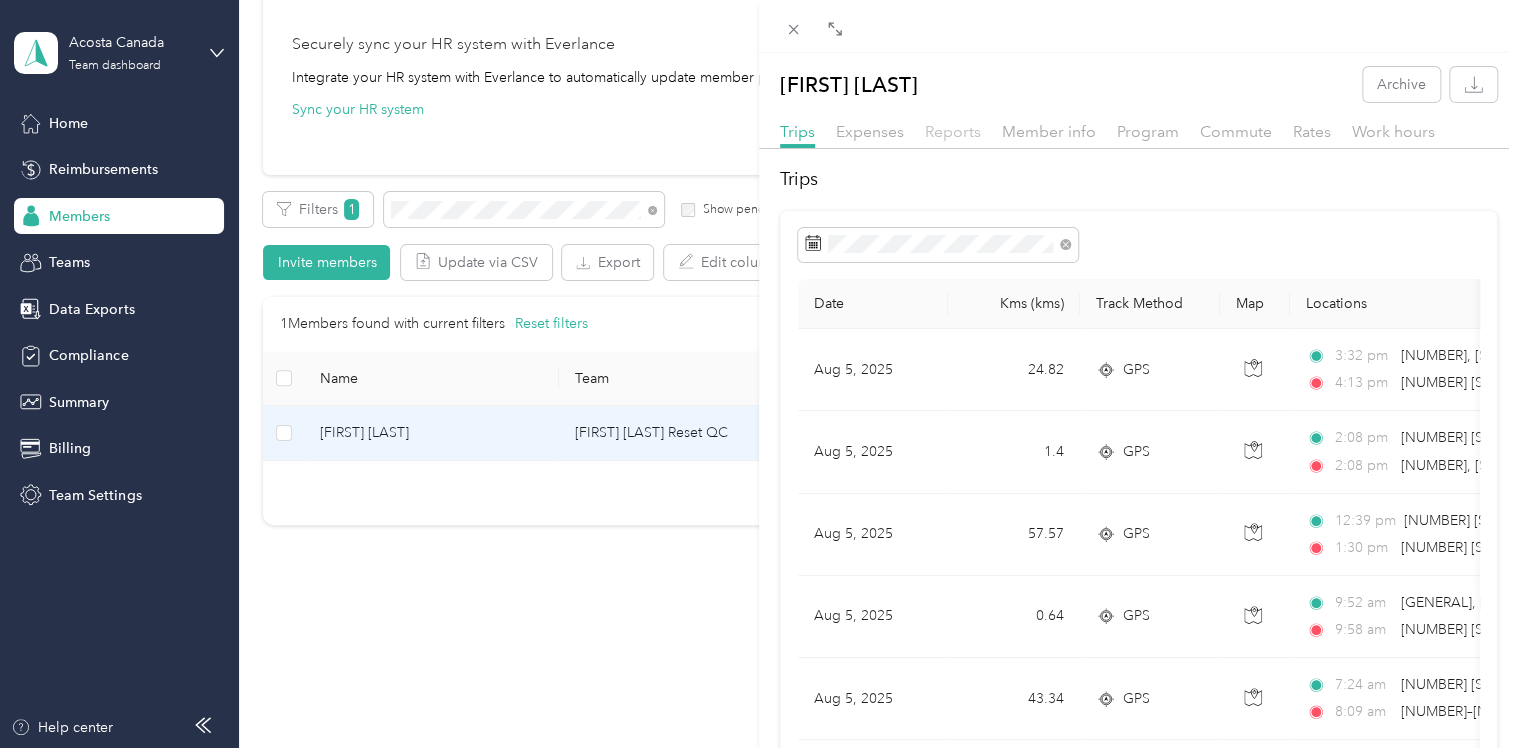click on "Reports" at bounding box center [953, 131] 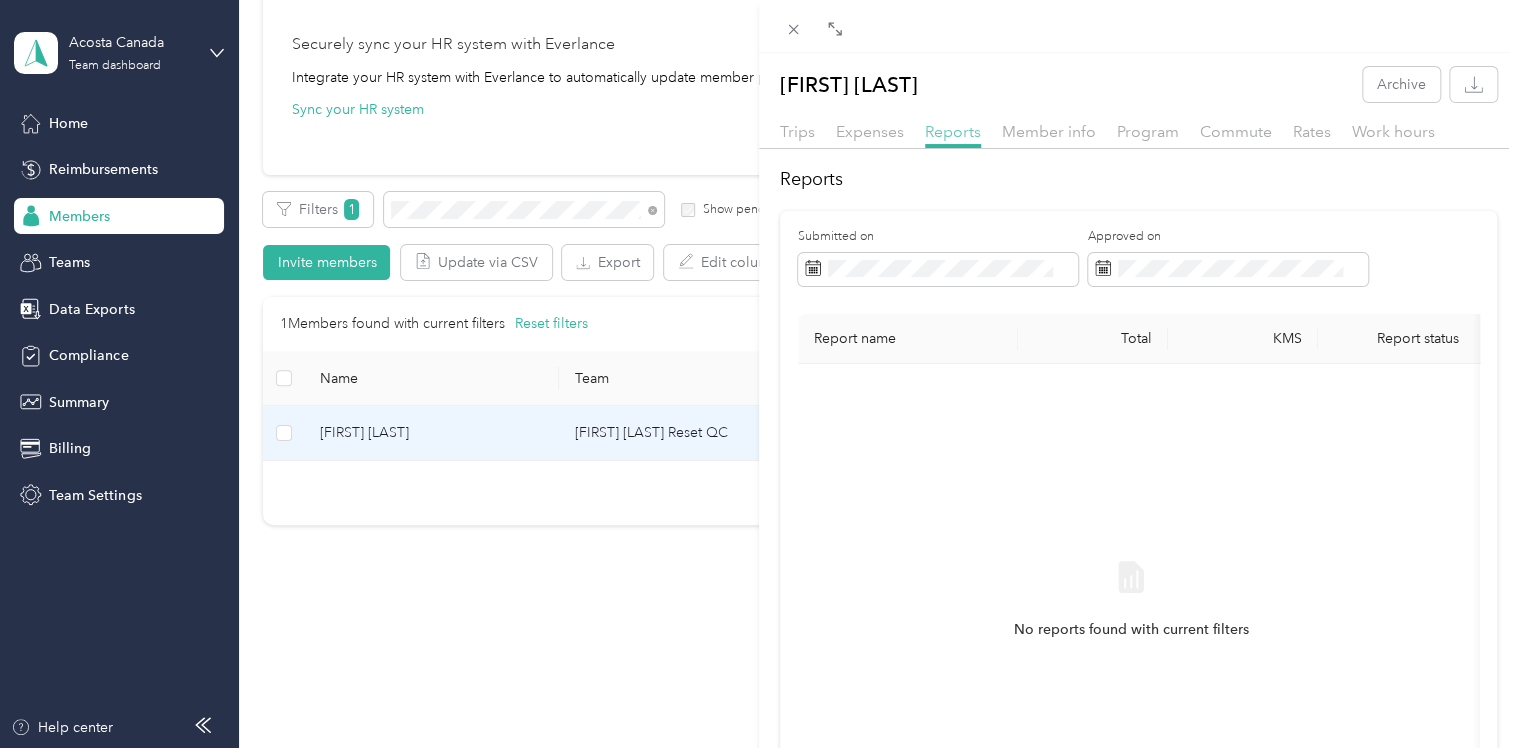 click on "Reports" at bounding box center (953, 131) 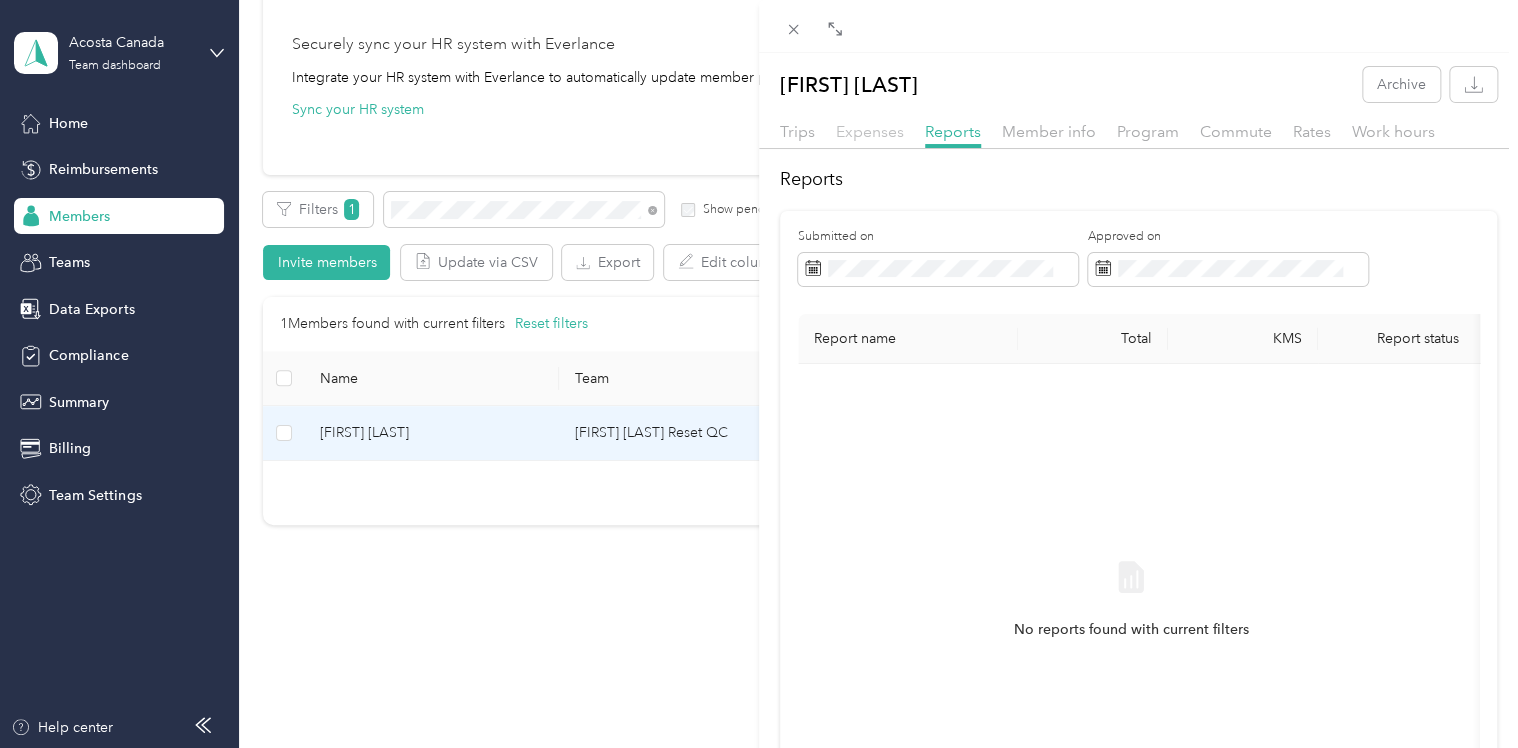 click on "Expenses" at bounding box center (870, 131) 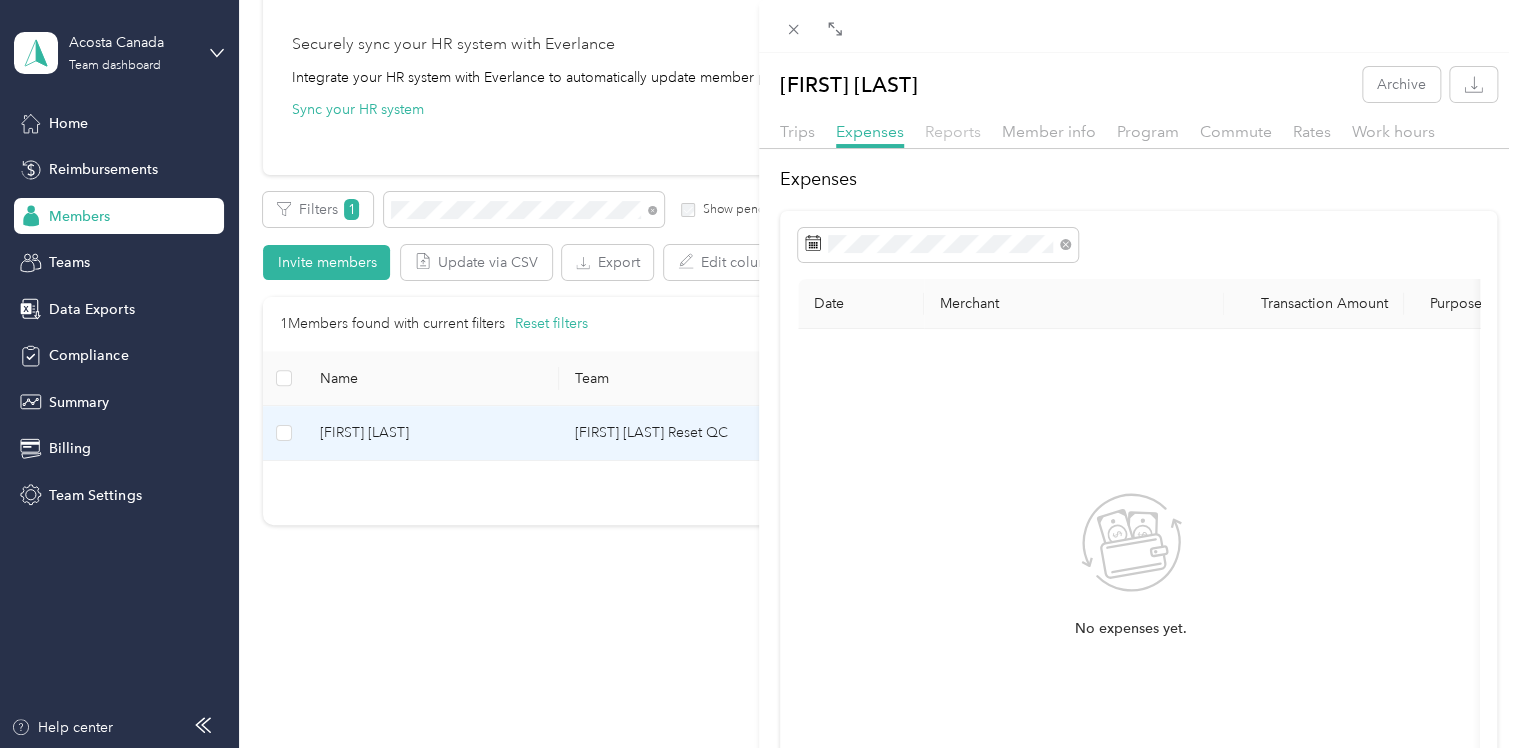 click on "Reports" at bounding box center [953, 131] 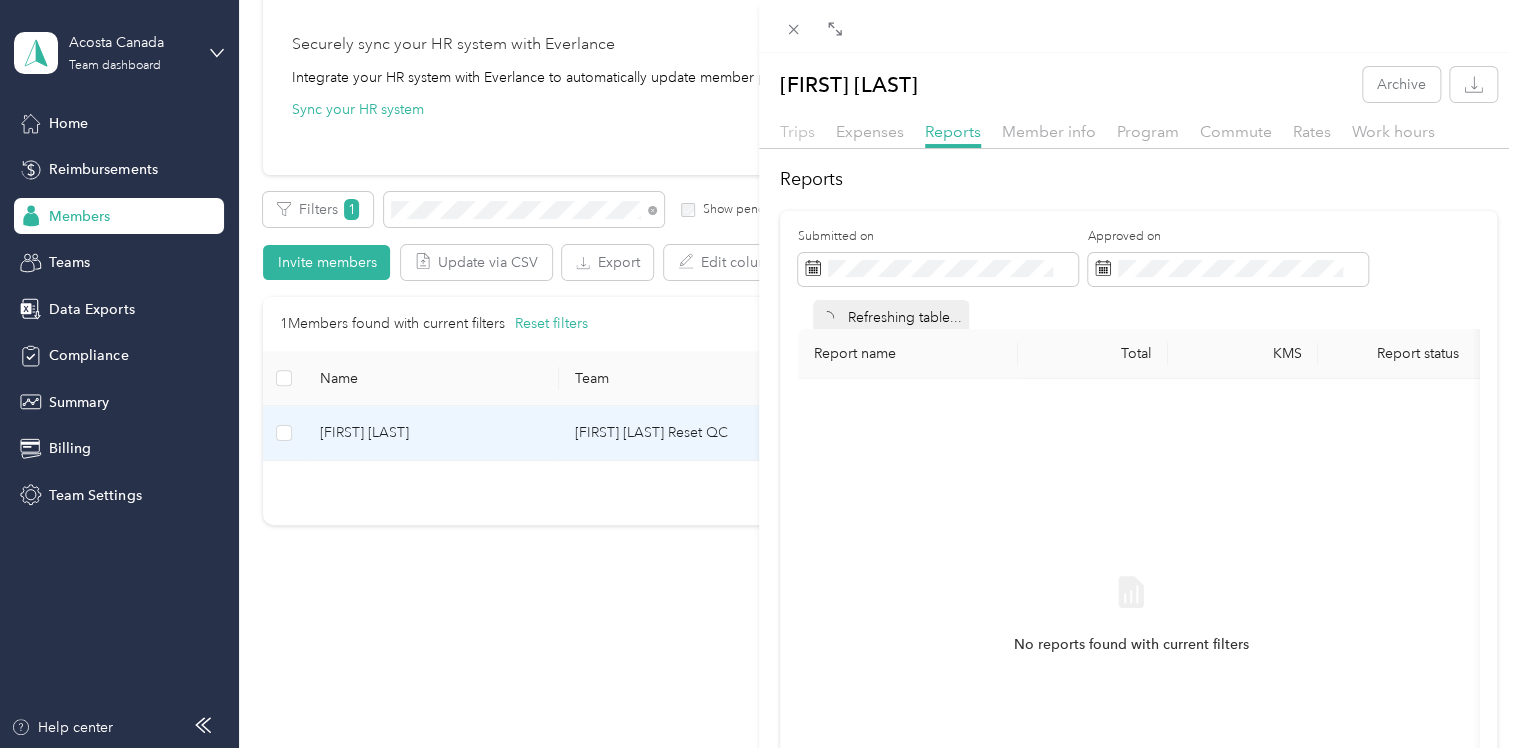 click on "Trips" at bounding box center [797, 131] 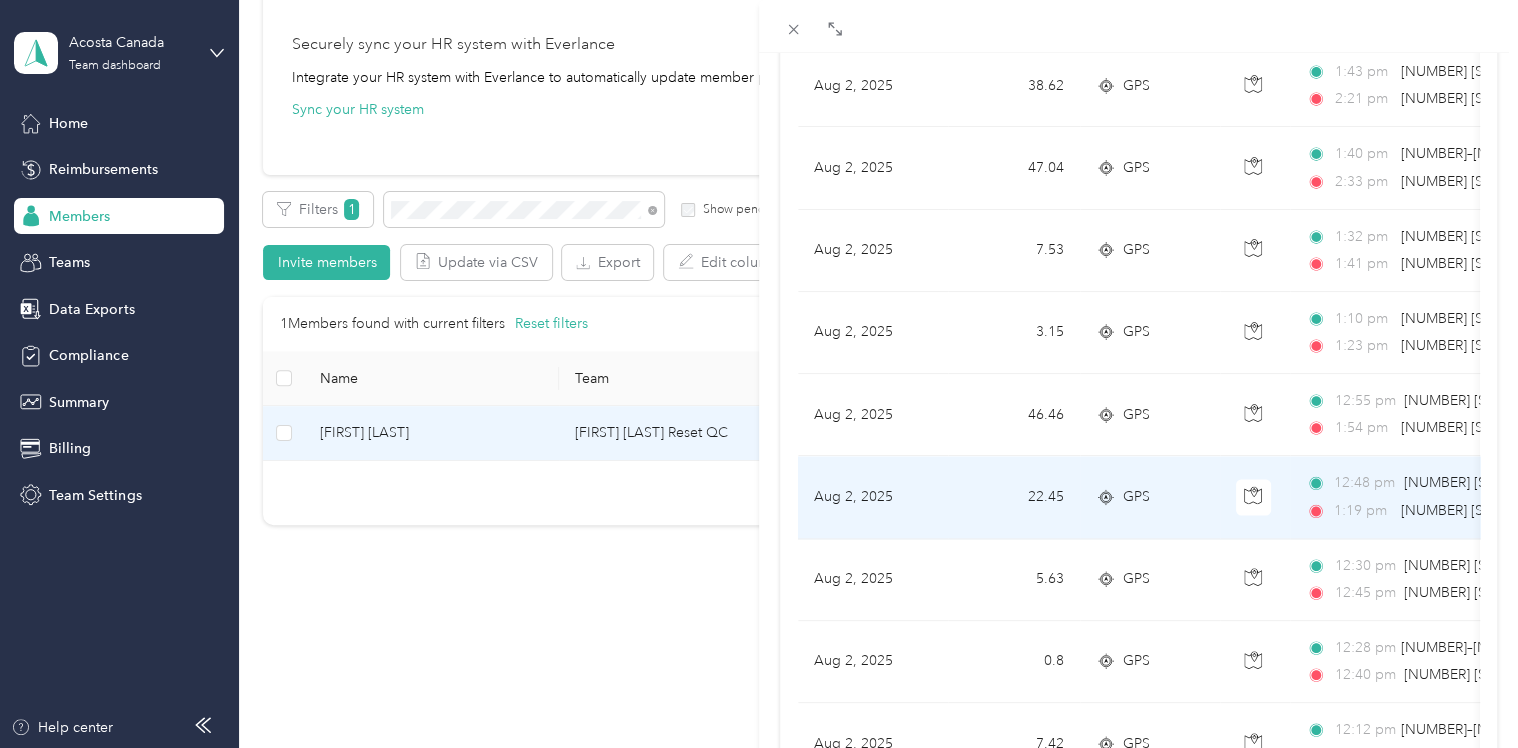 scroll, scrollTop: 1802, scrollLeft: 0, axis: vertical 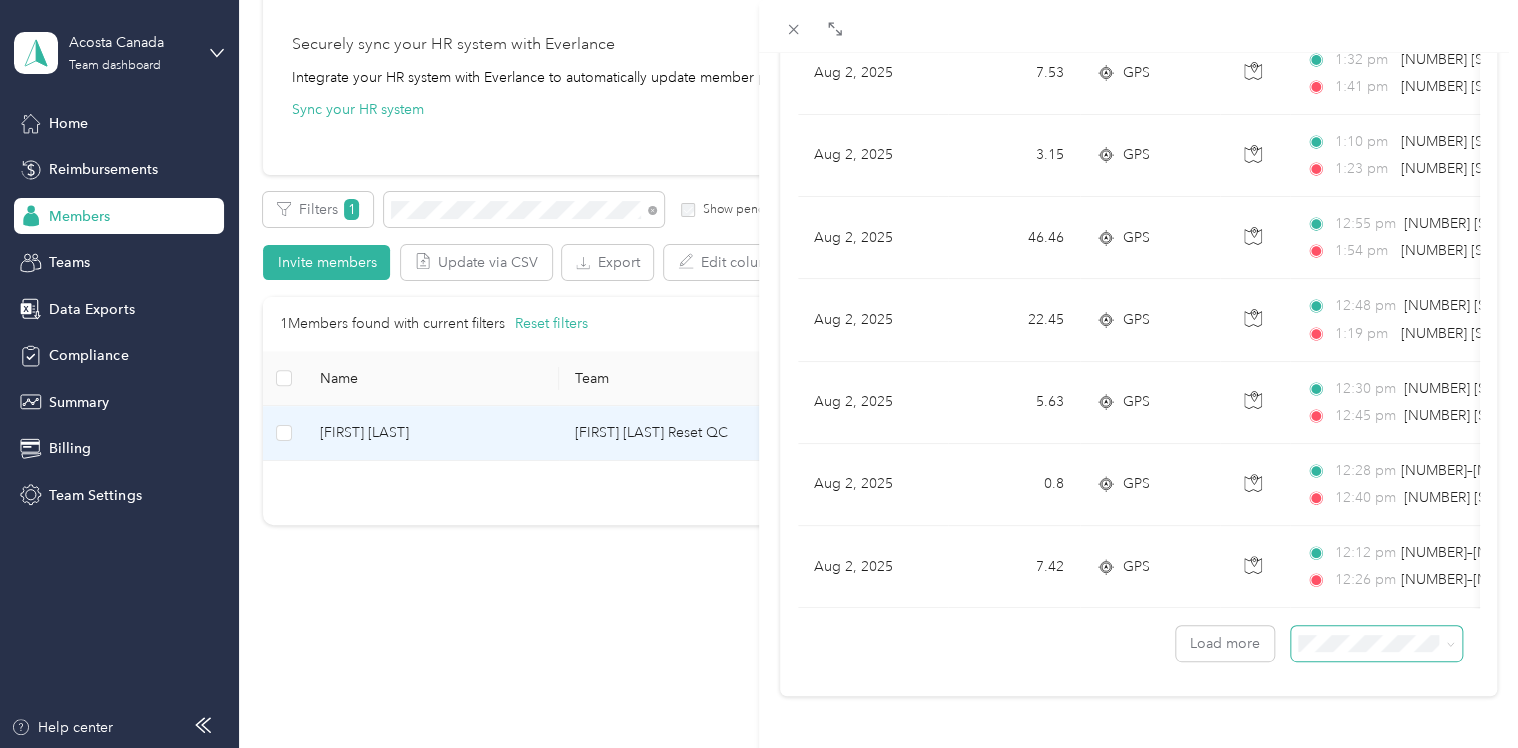 click 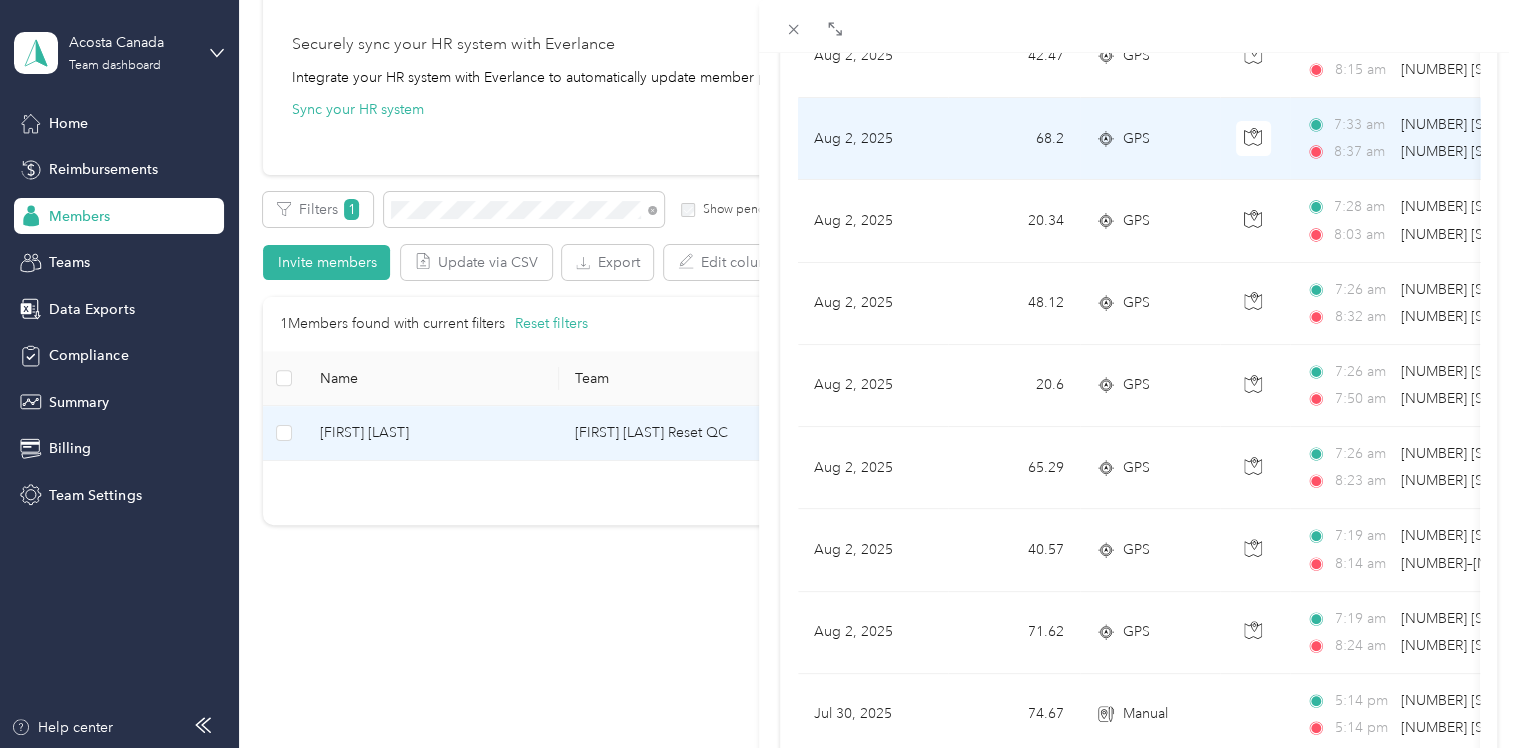 scroll, scrollTop: 4017, scrollLeft: 0, axis: vertical 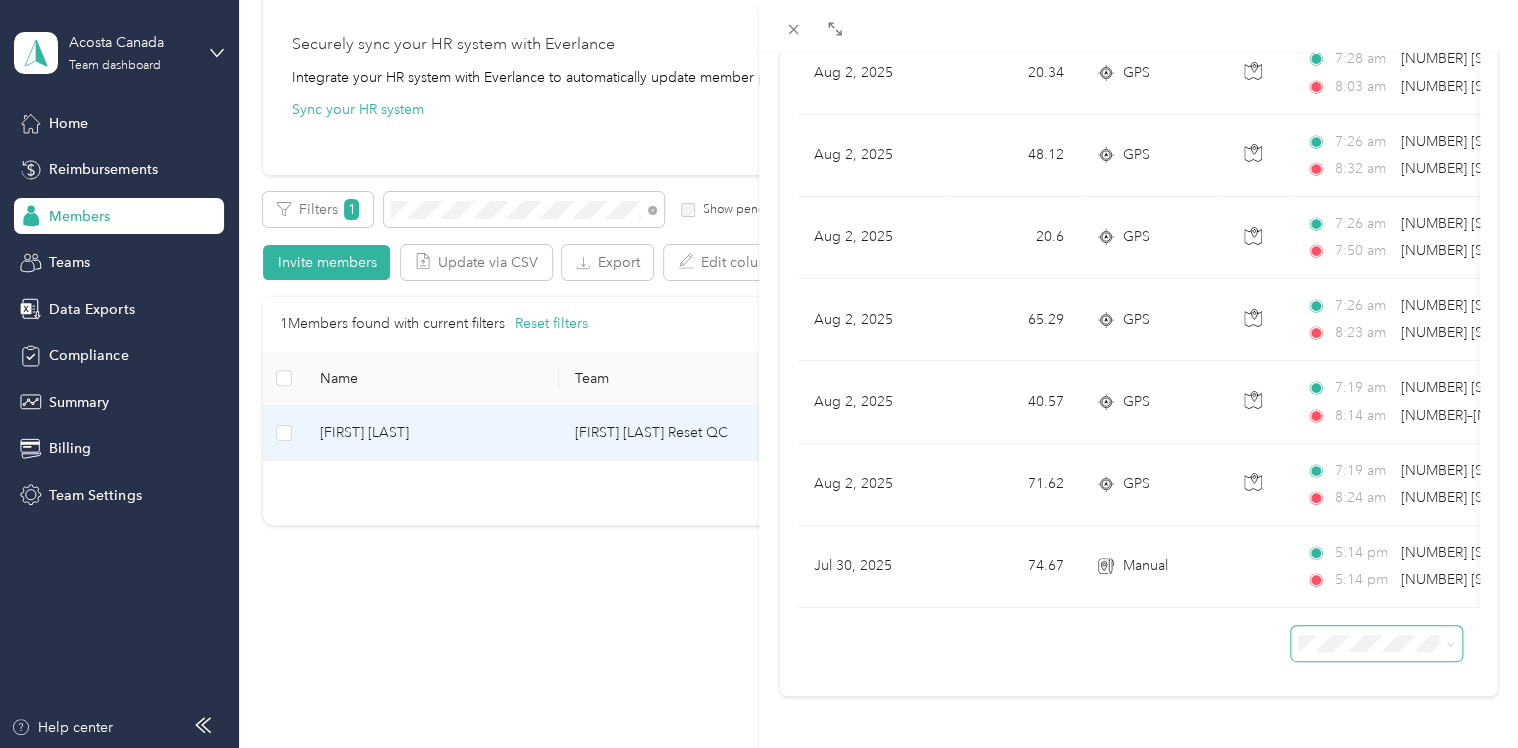click 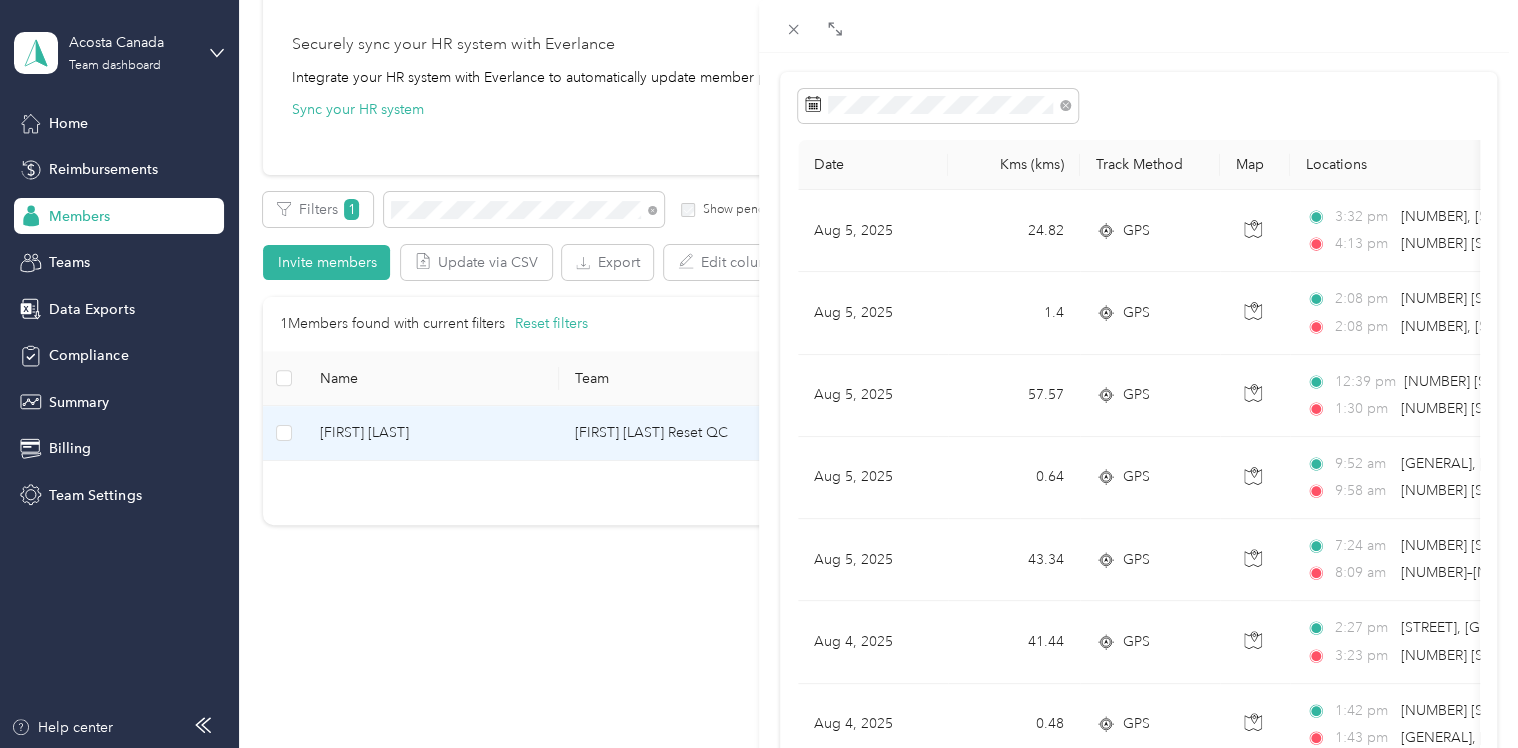 scroll, scrollTop: 0, scrollLeft: 0, axis: both 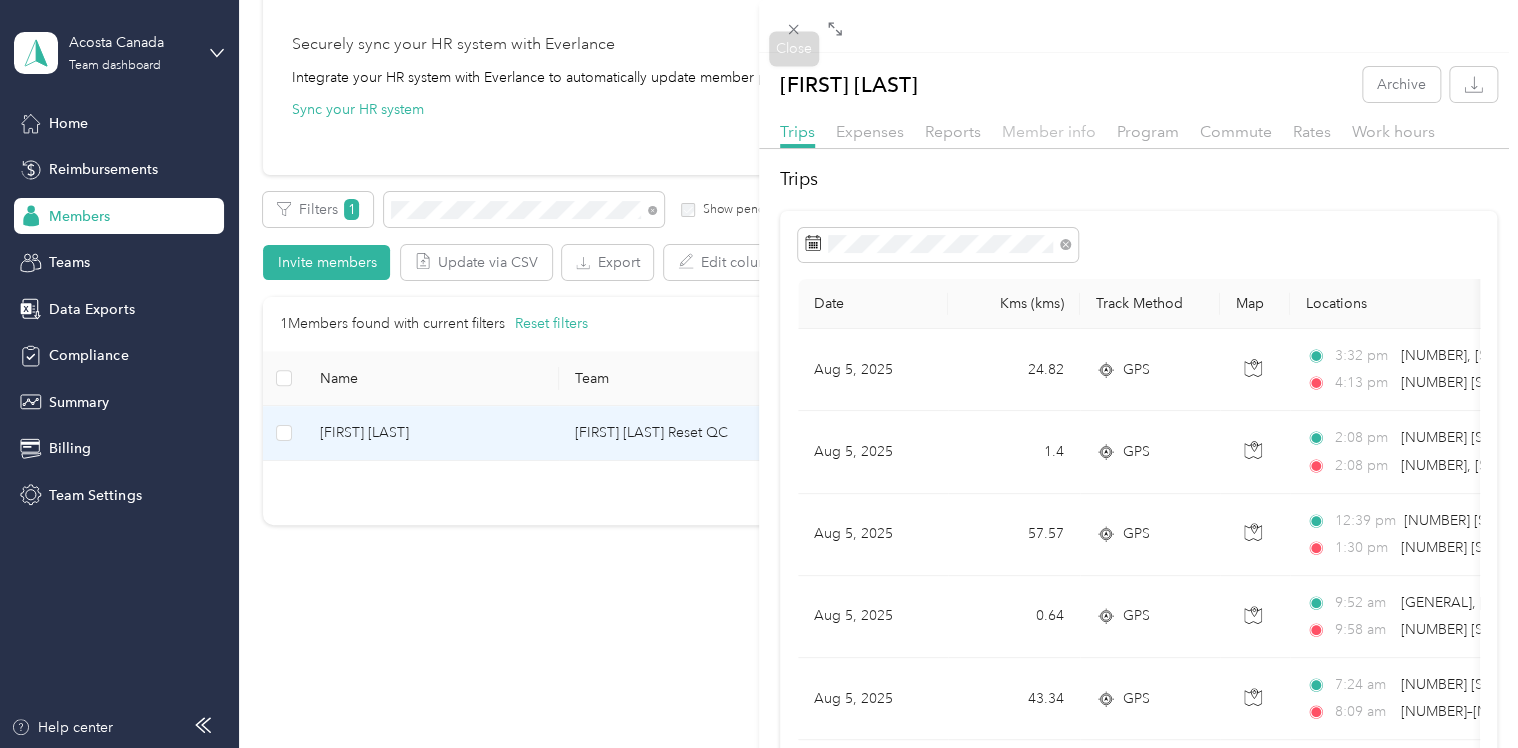 click on "Member info" at bounding box center [1049, 131] 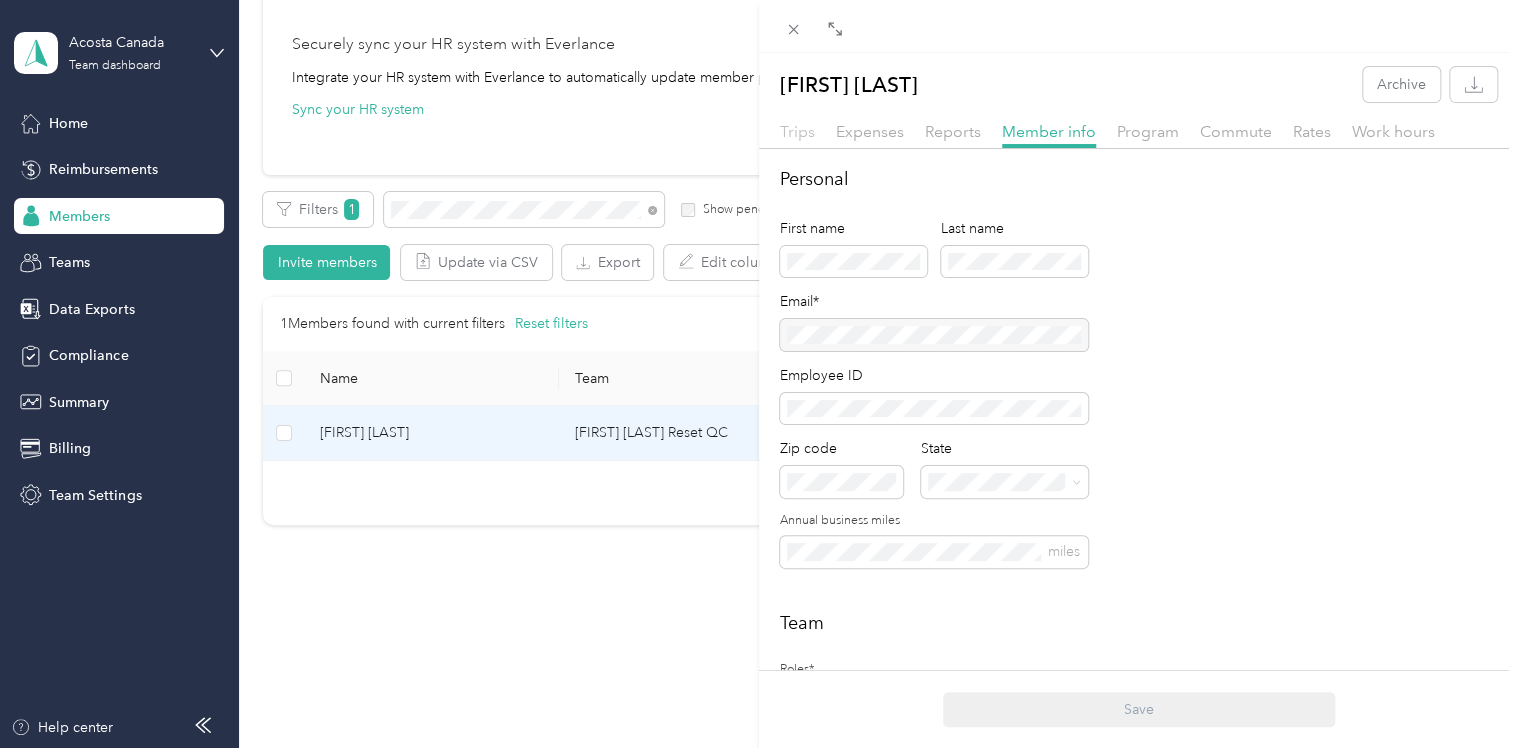 click on "Trips" at bounding box center [797, 131] 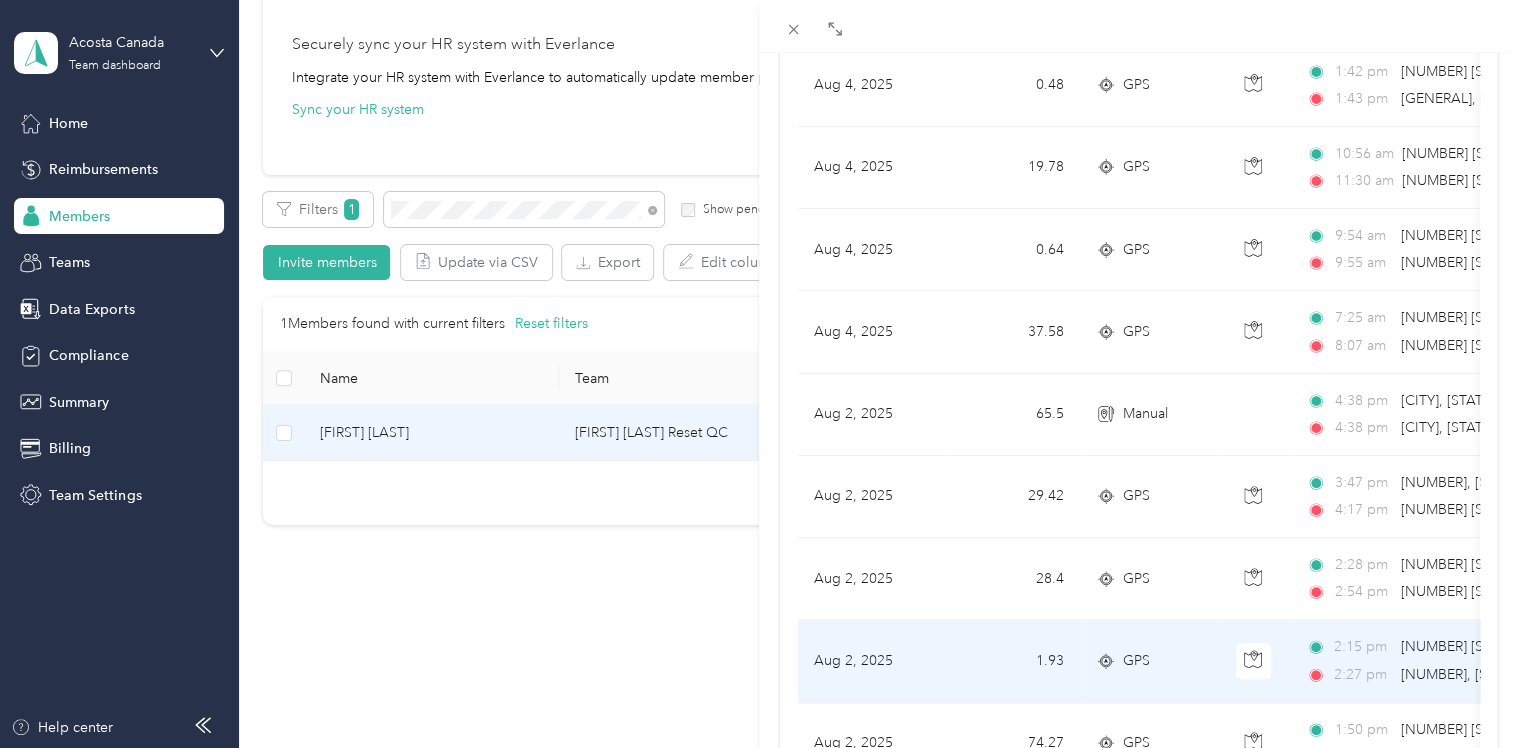 scroll, scrollTop: 1100, scrollLeft: 0, axis: vertical 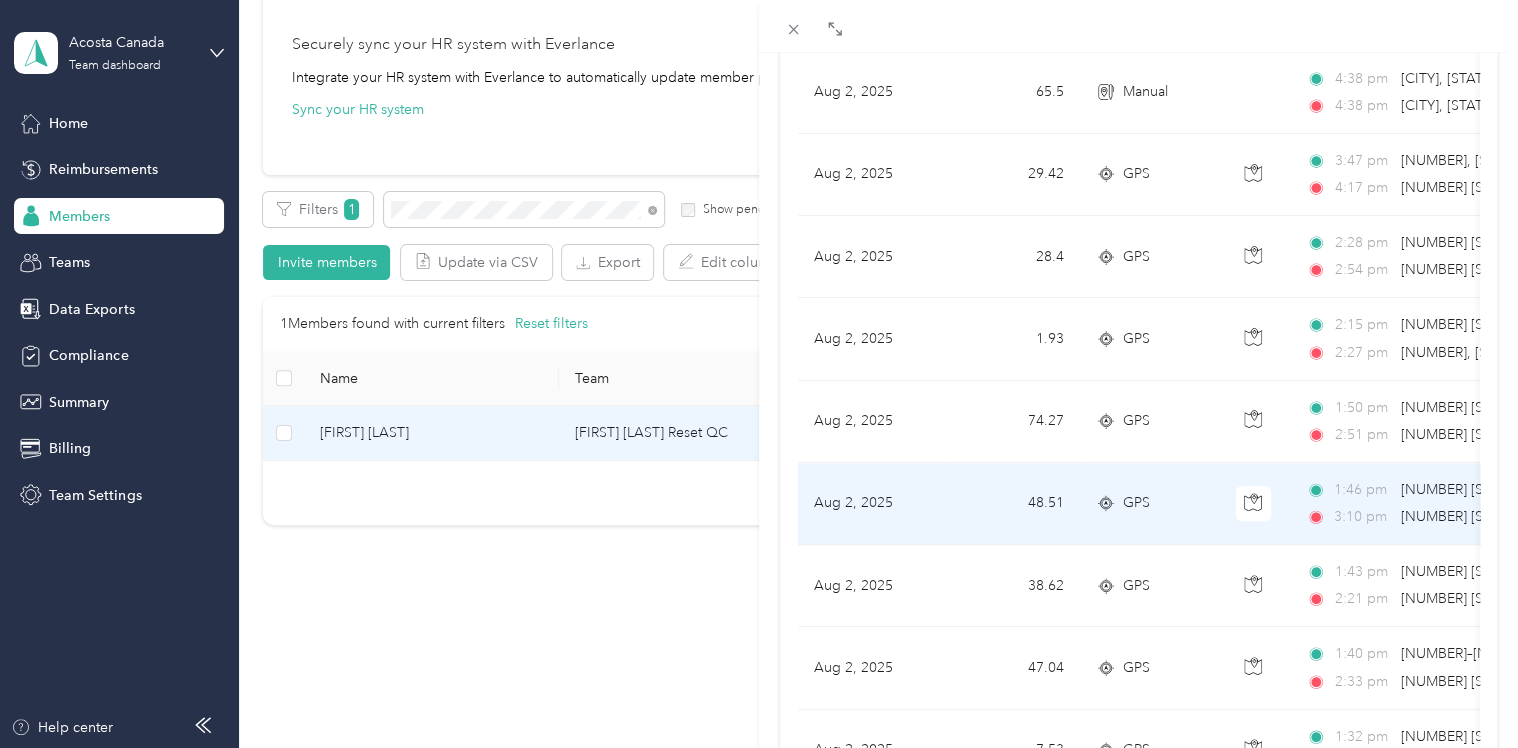 click on "Aug 2, 2025" at bounding box center [873, 504] 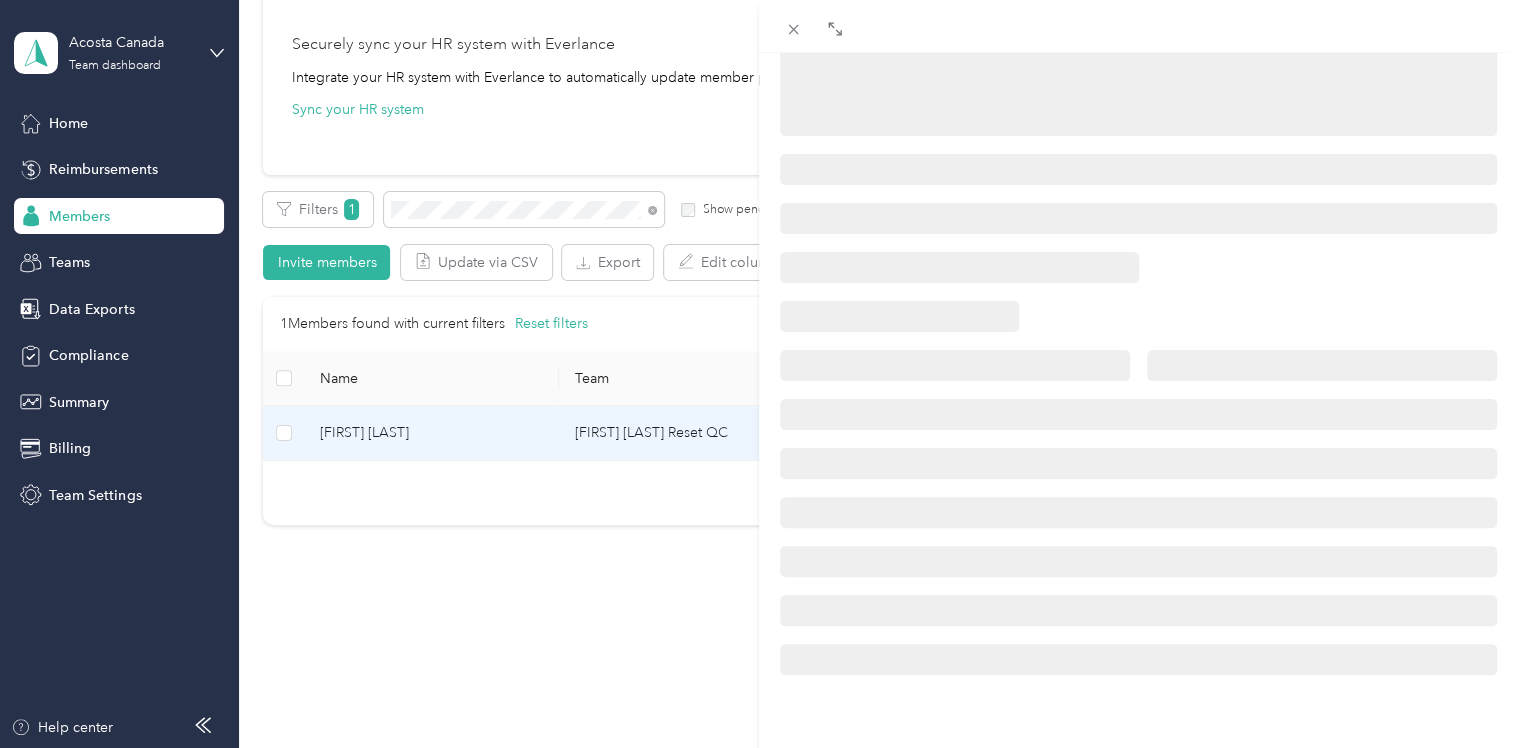 scroll, scrollTop: 409, scrollLeft: 0, axis: vertical 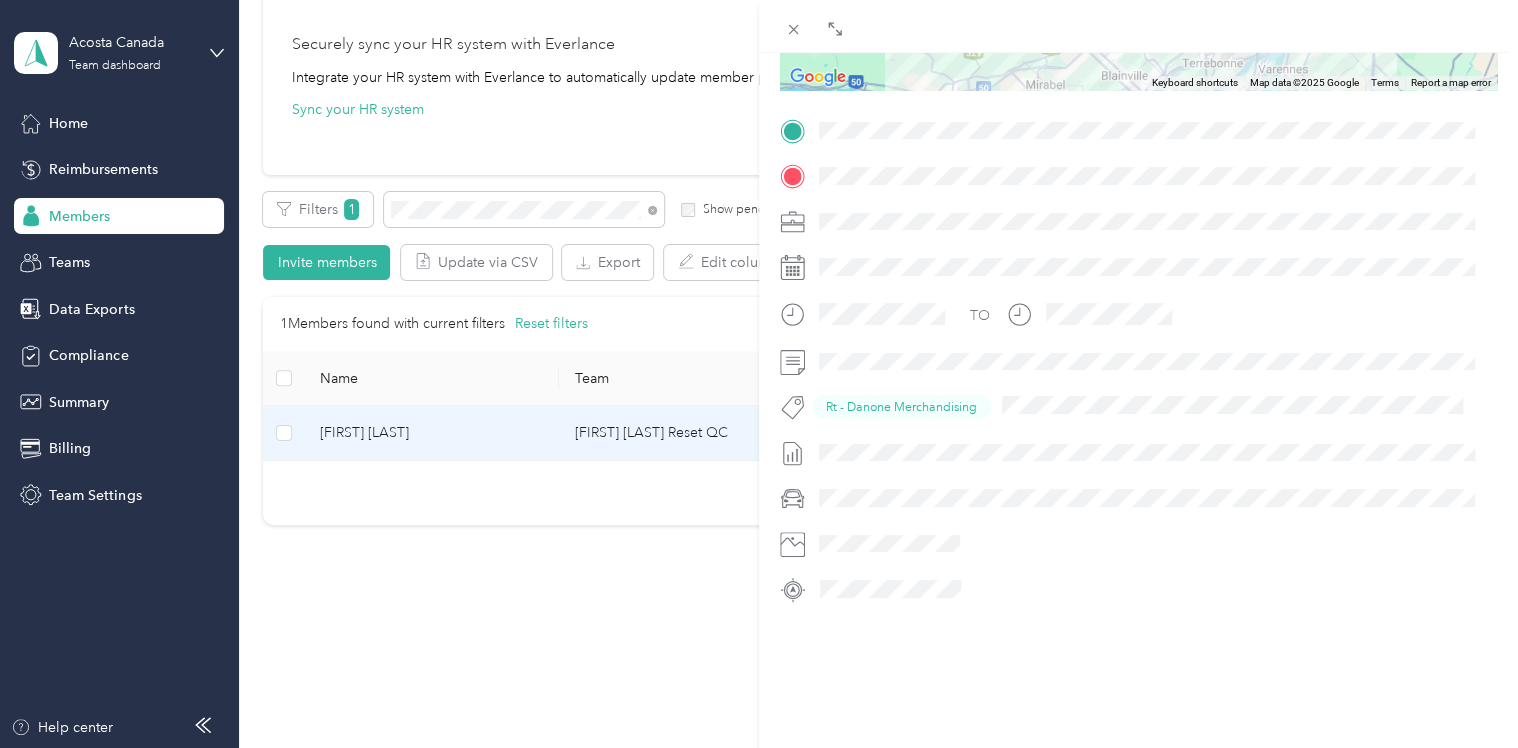 click at bounding box center [1154, 267] 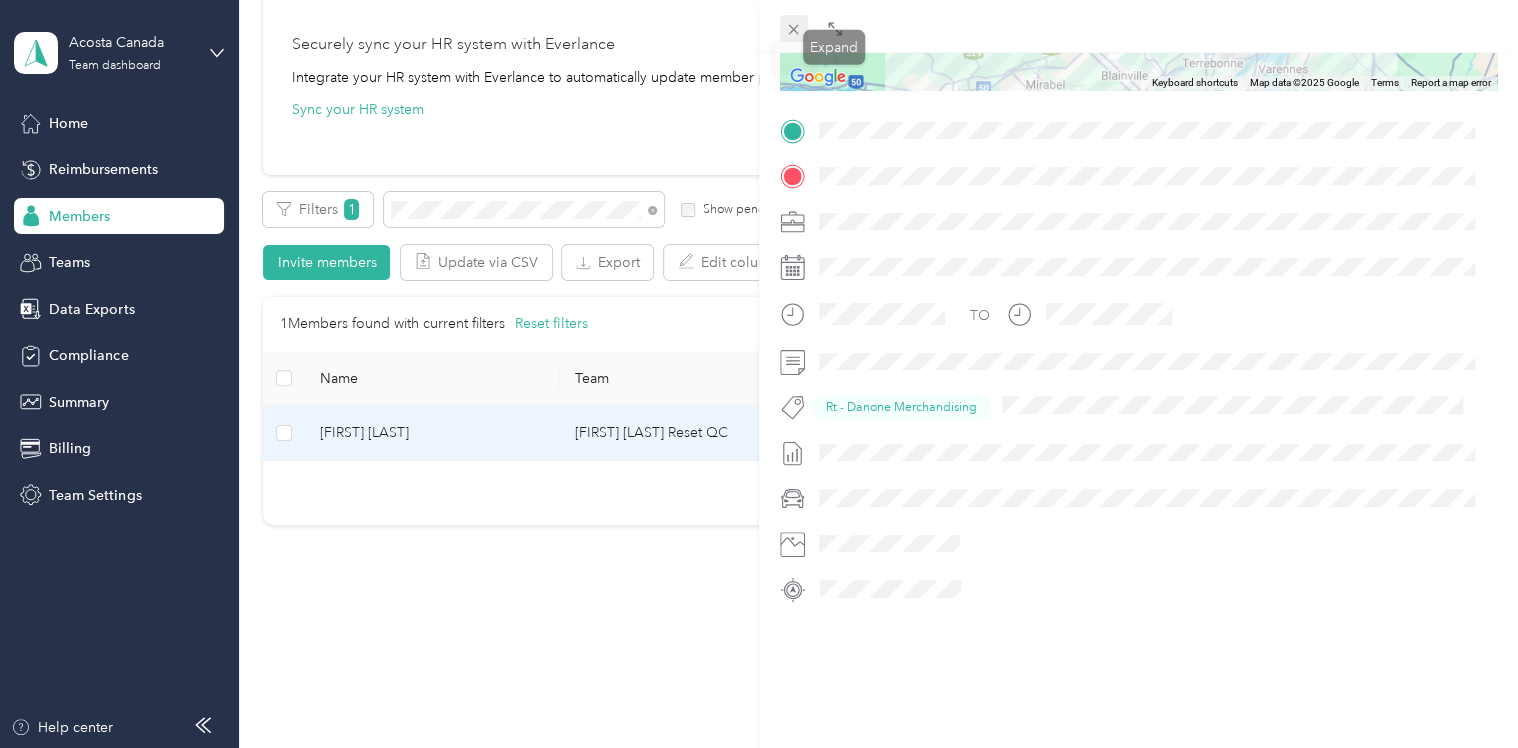 click 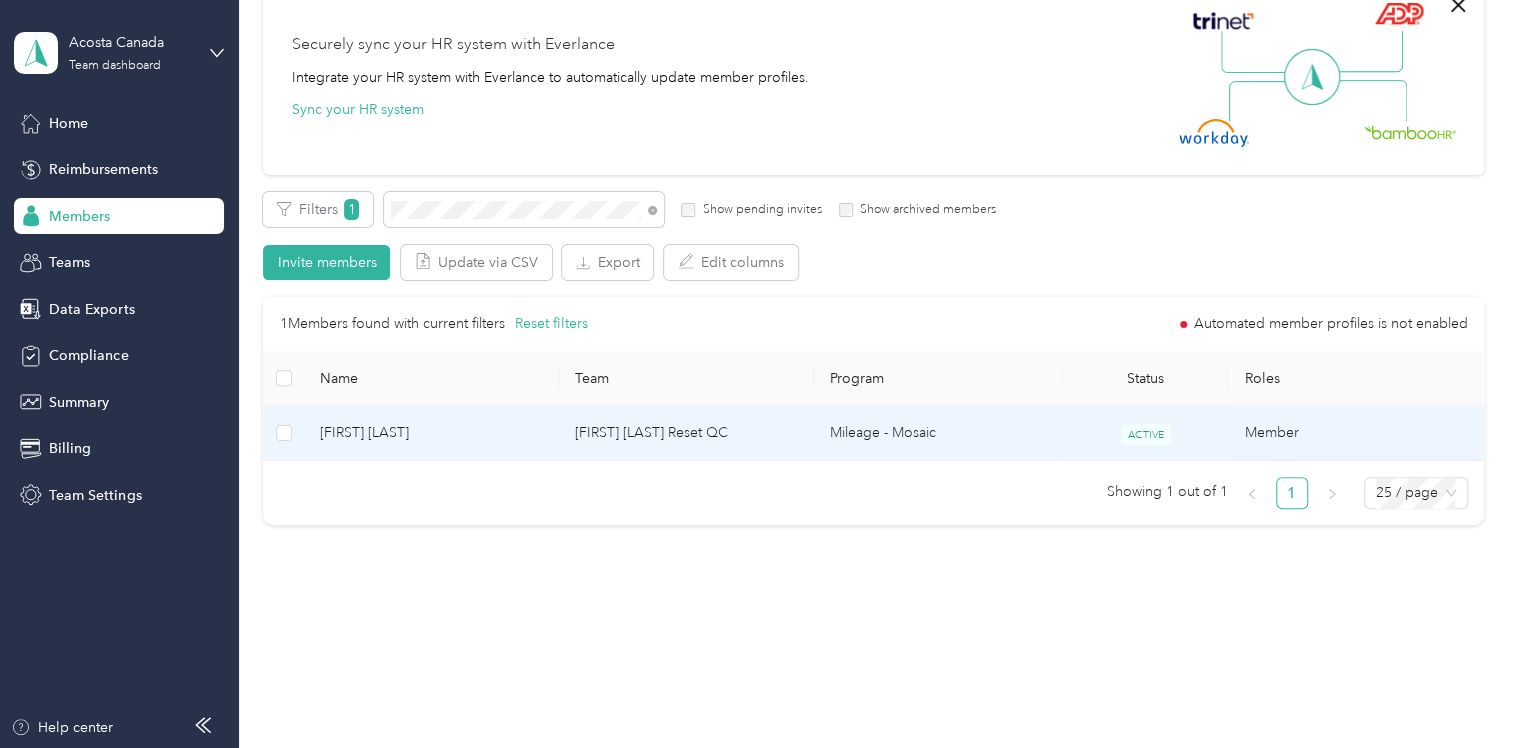 click on "[FIRST] [LAST] Reset QC" at bounding box center [686, 433] 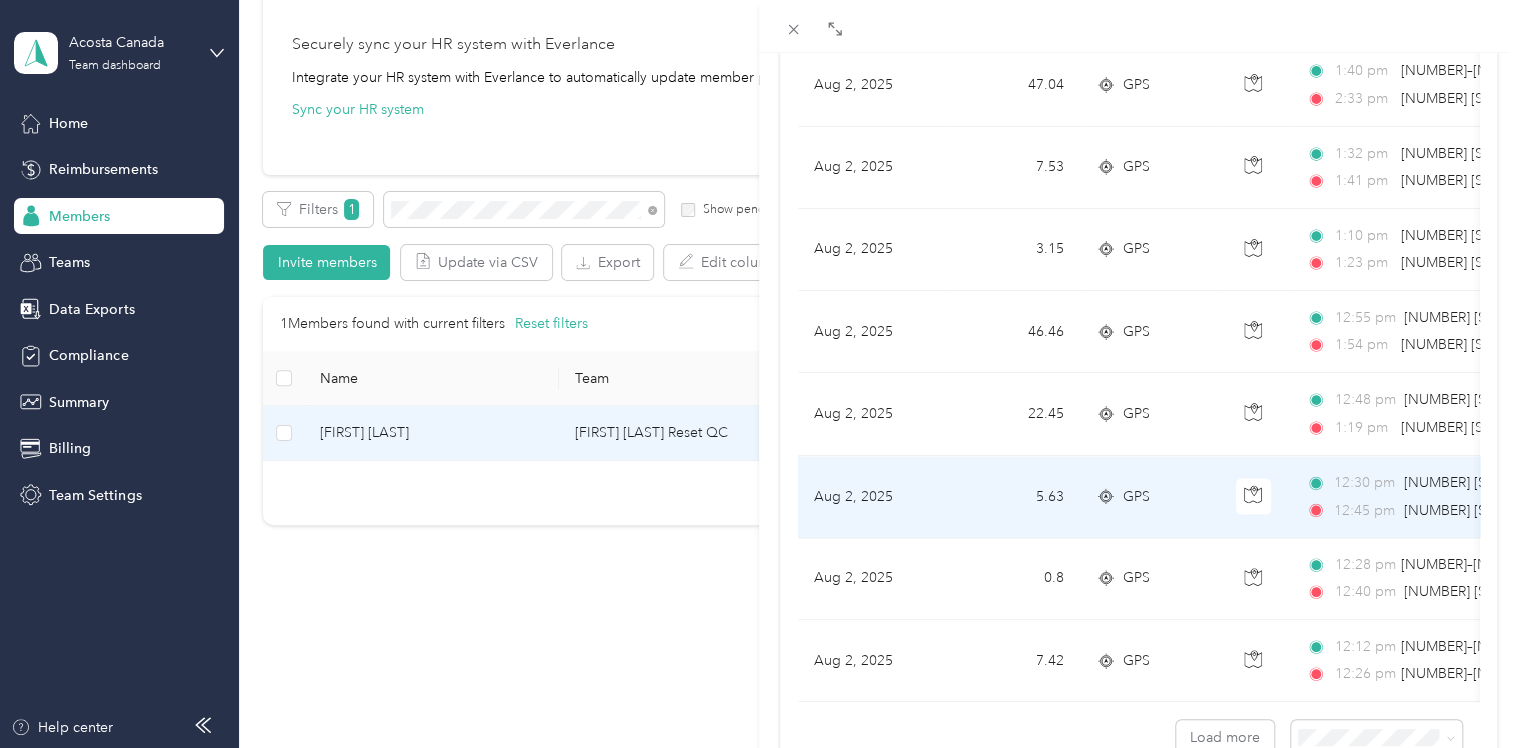 scroll, scrollTop: 1700, scrollLeft: 0, axis: vertical 